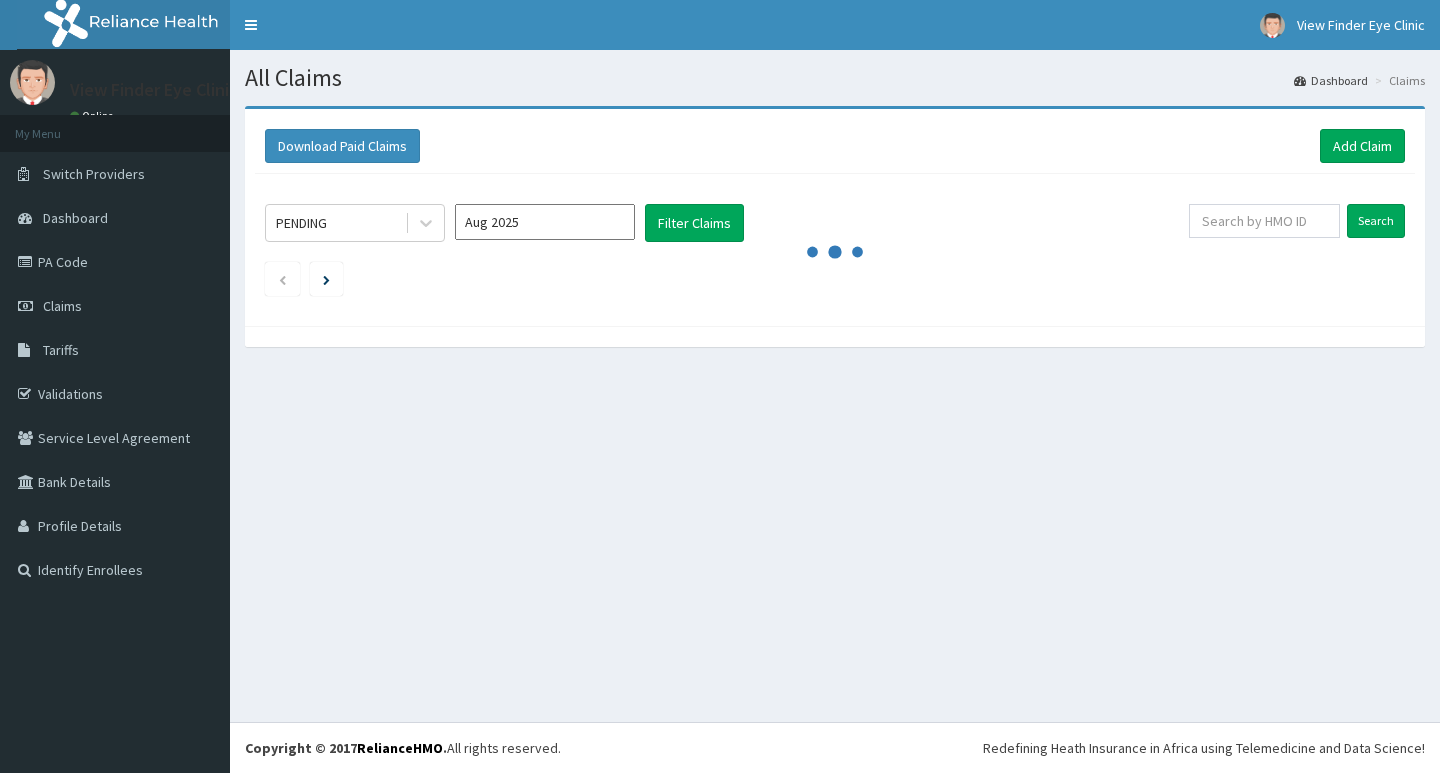 scroll, scrollTop: 0, scrollLeft: 0, axis: both 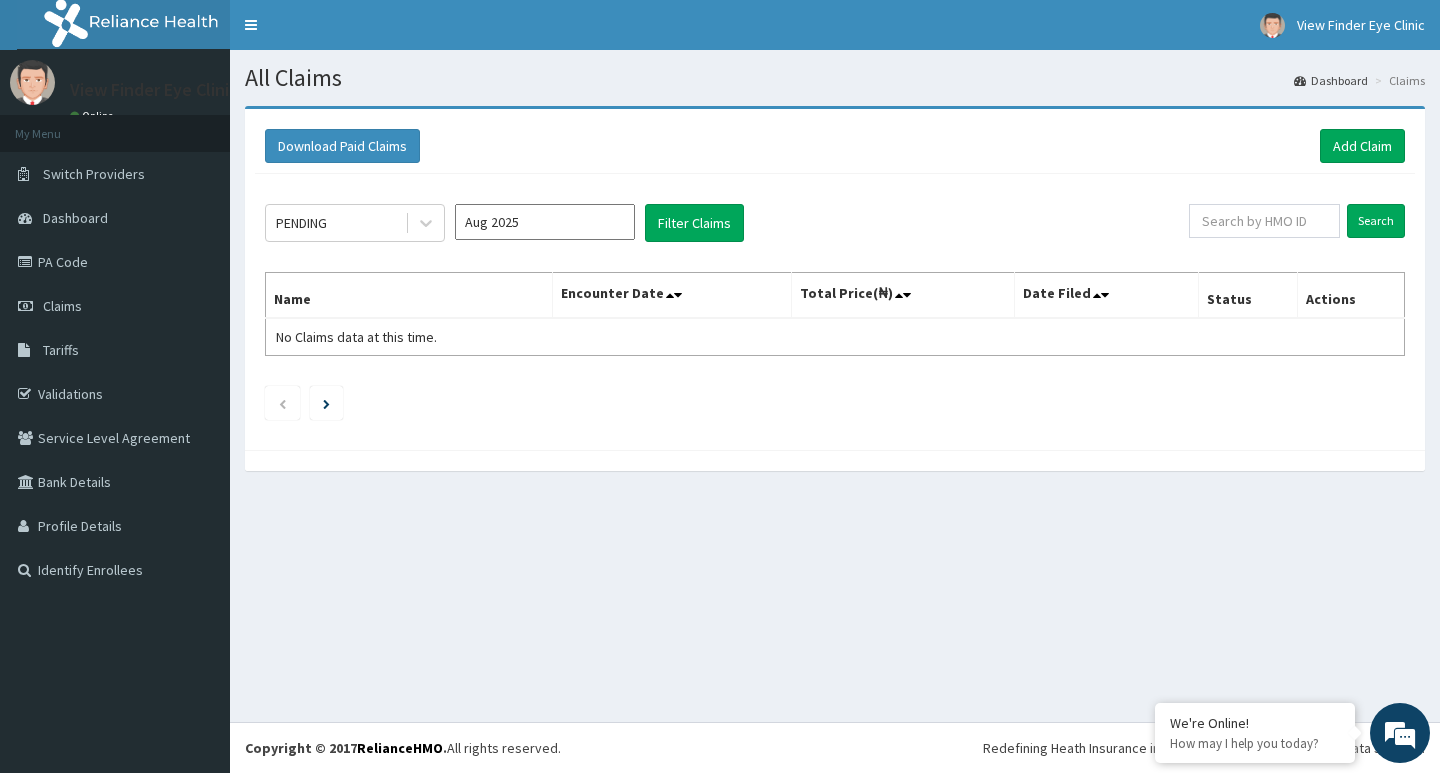 click on "Aug 2025" at bounding box center [545, 222] 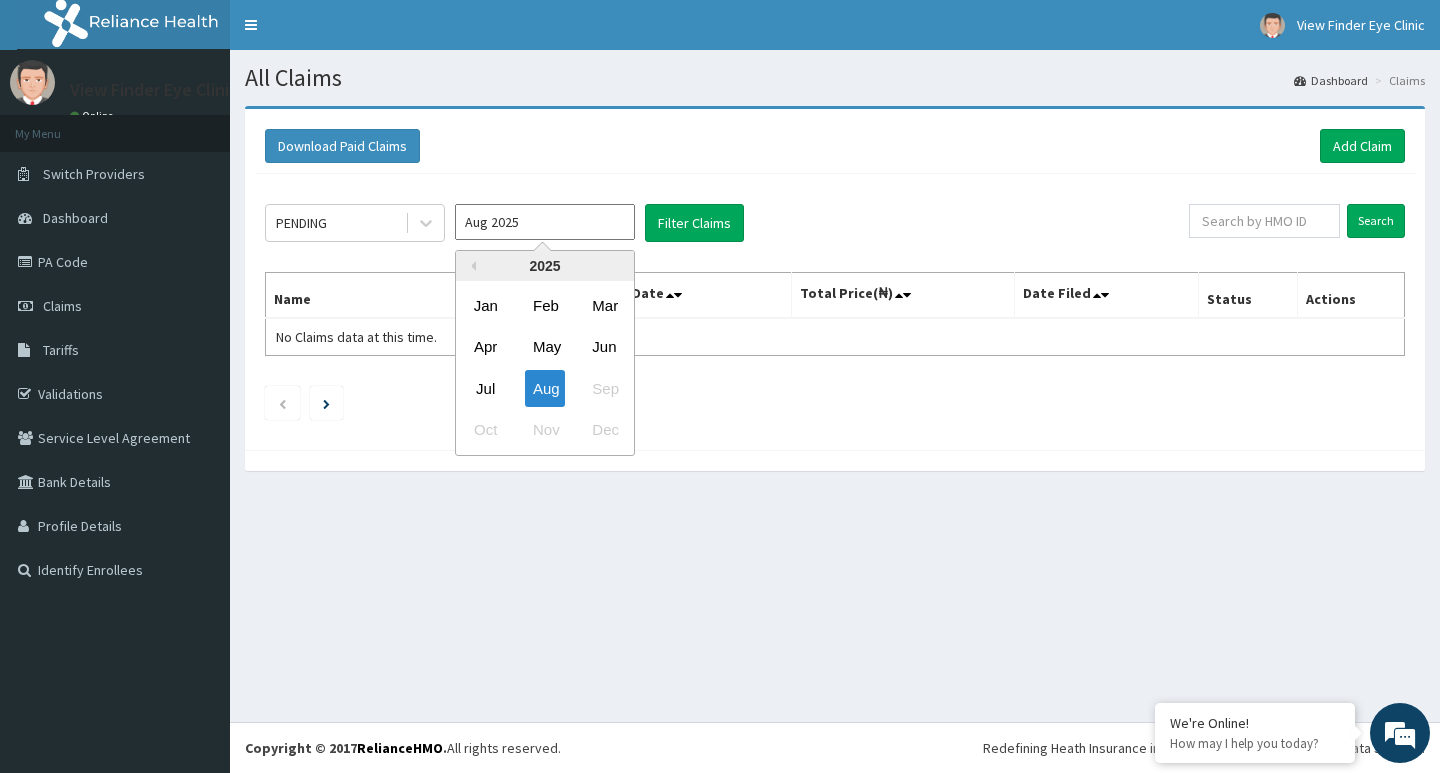 click on "Jul" at bounding box center [486, 388] 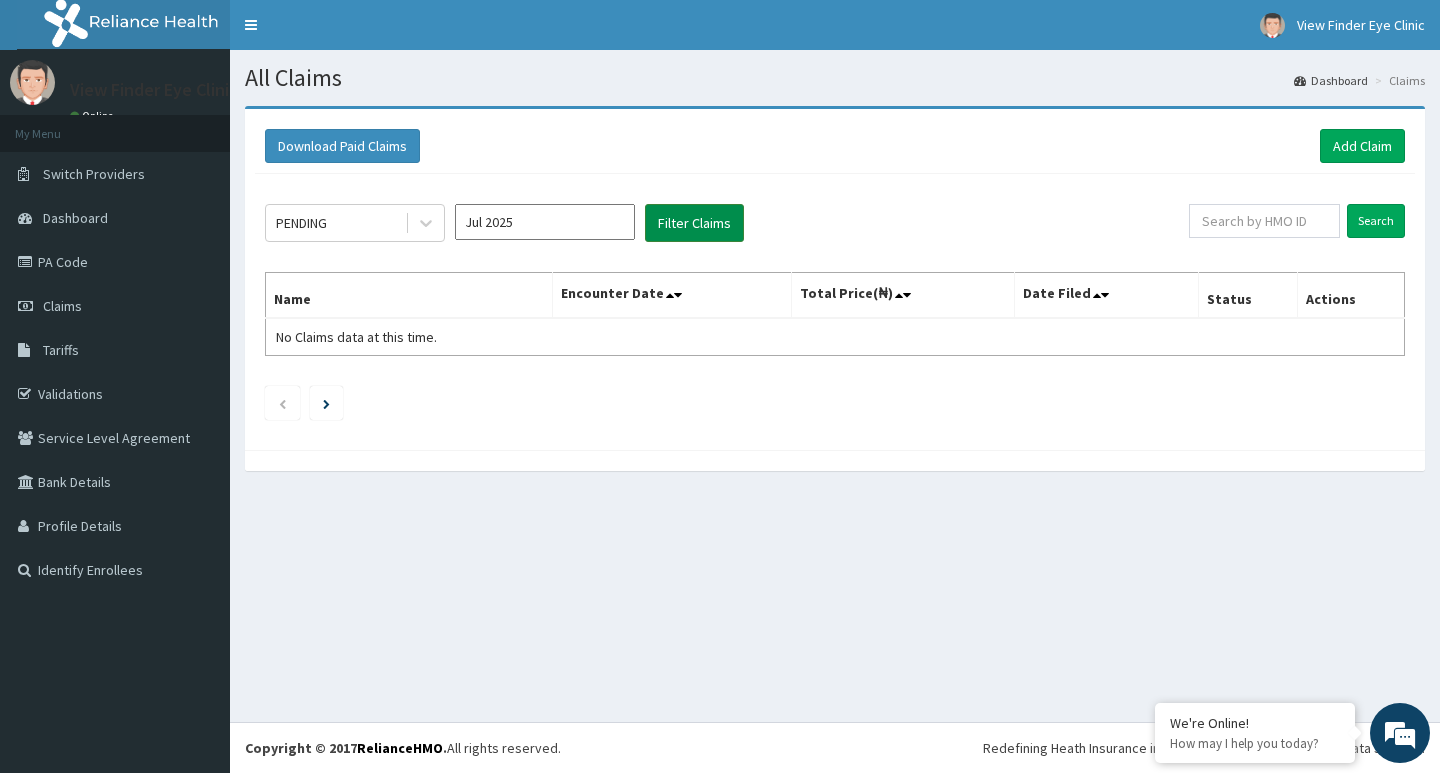 click on "Filter Claims" at bounding box center (694, 223) 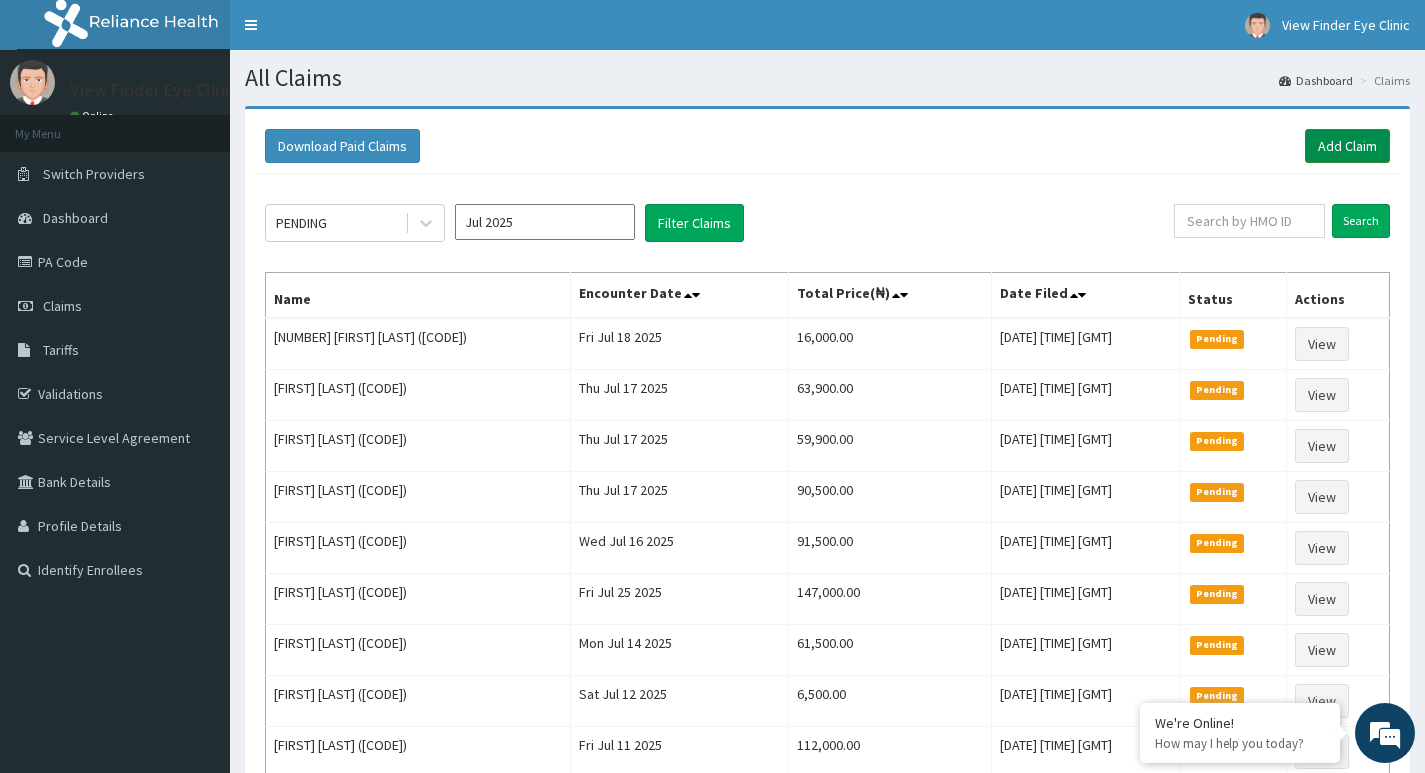click on "Add Claim" at bounding box center (1347, 146) 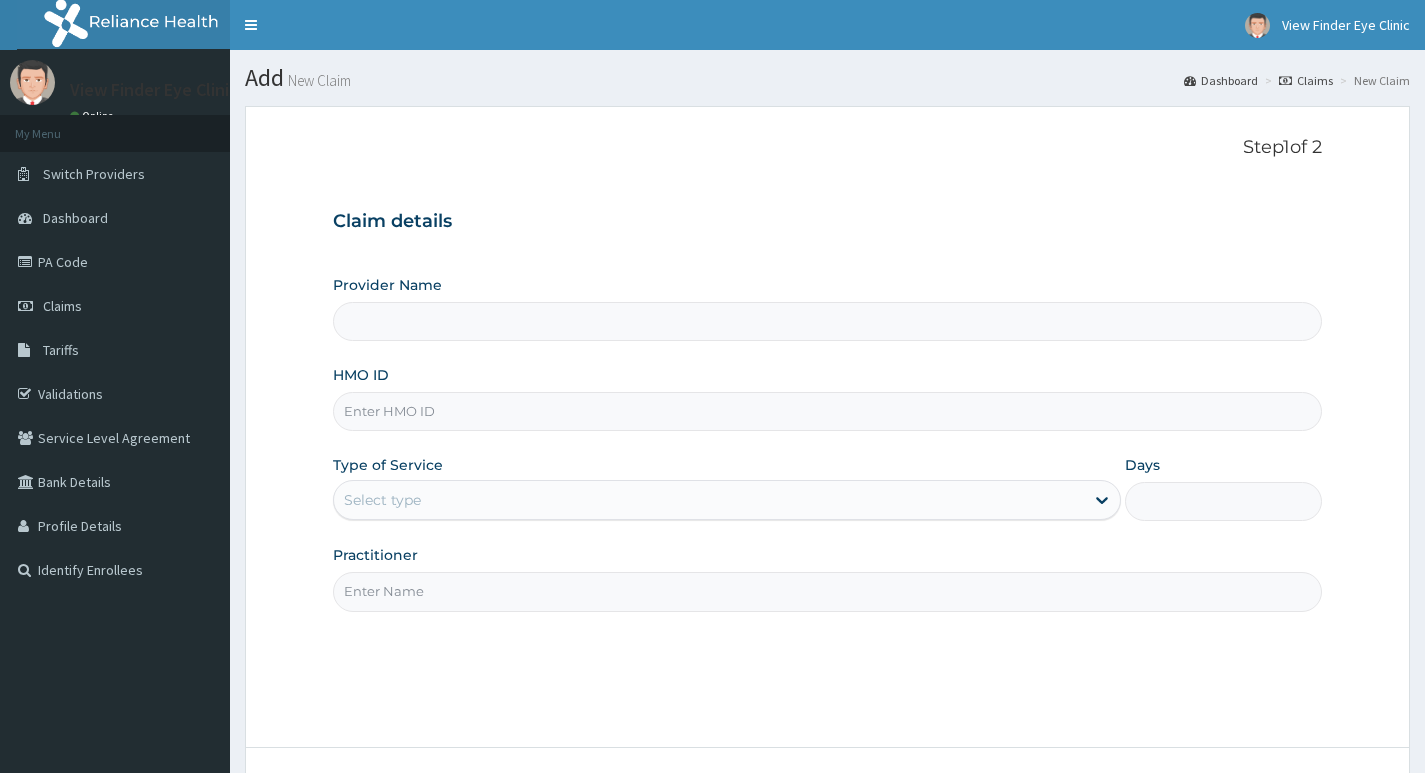 scroll, scrollTop: 0, scrollLeft: 0, axis: both 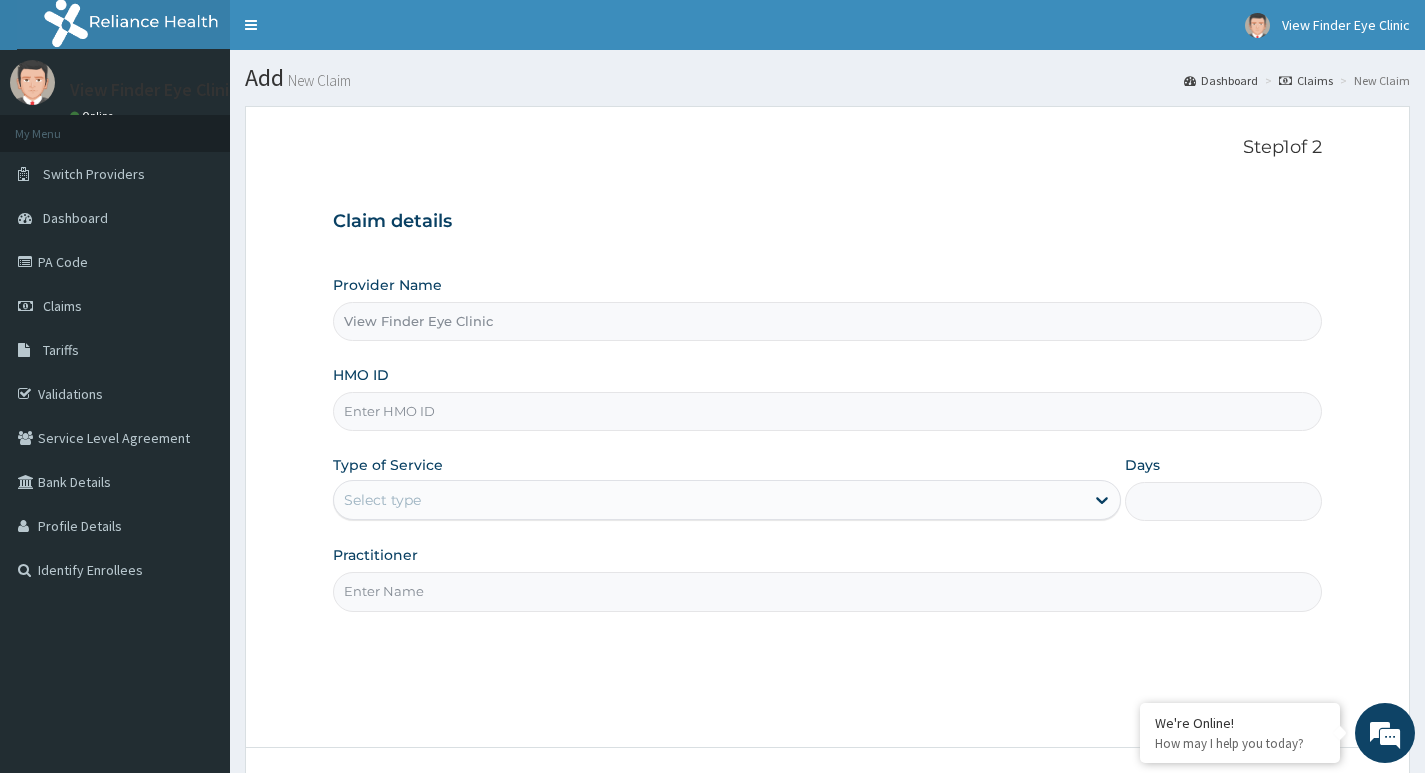 paste on "emx/10037/b" 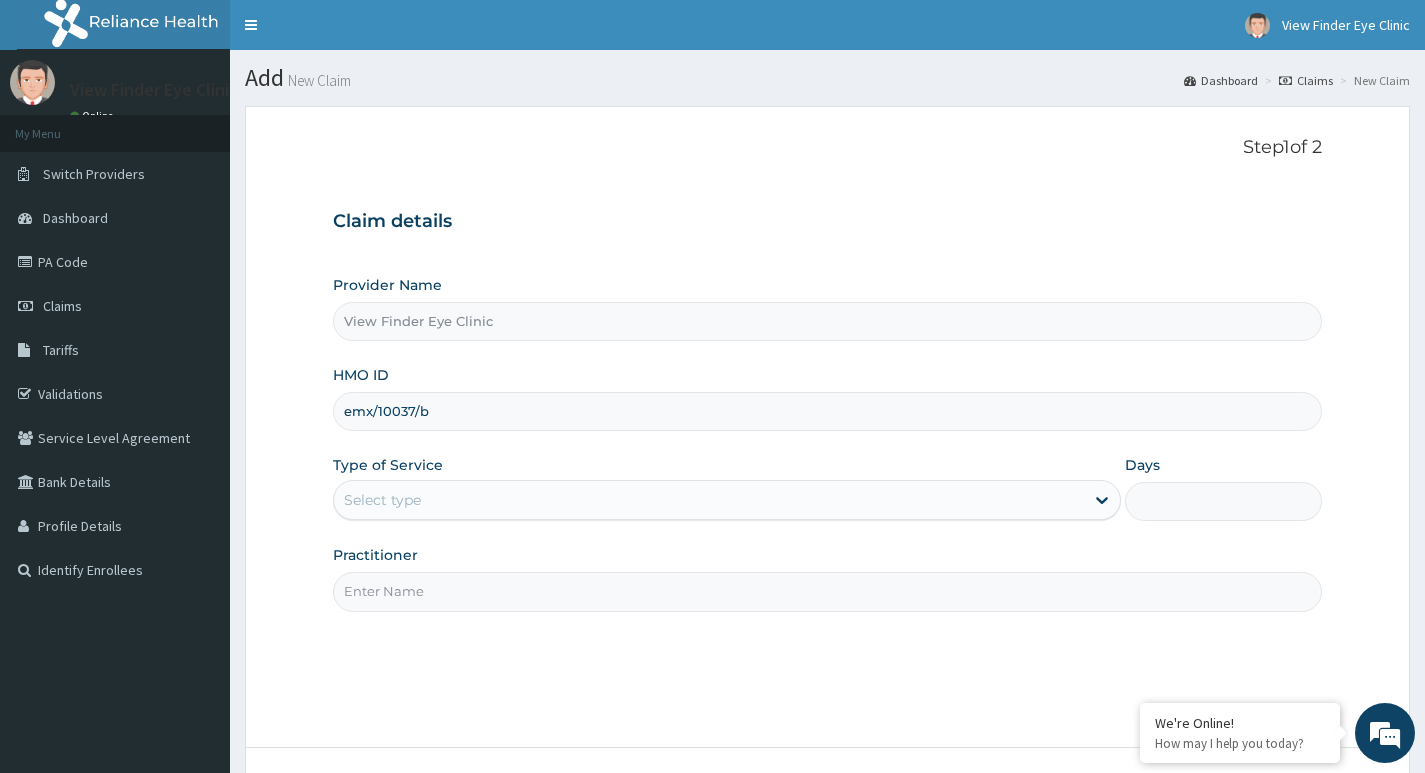 click on "emx/10037/b" at bounding box center [827, 411] 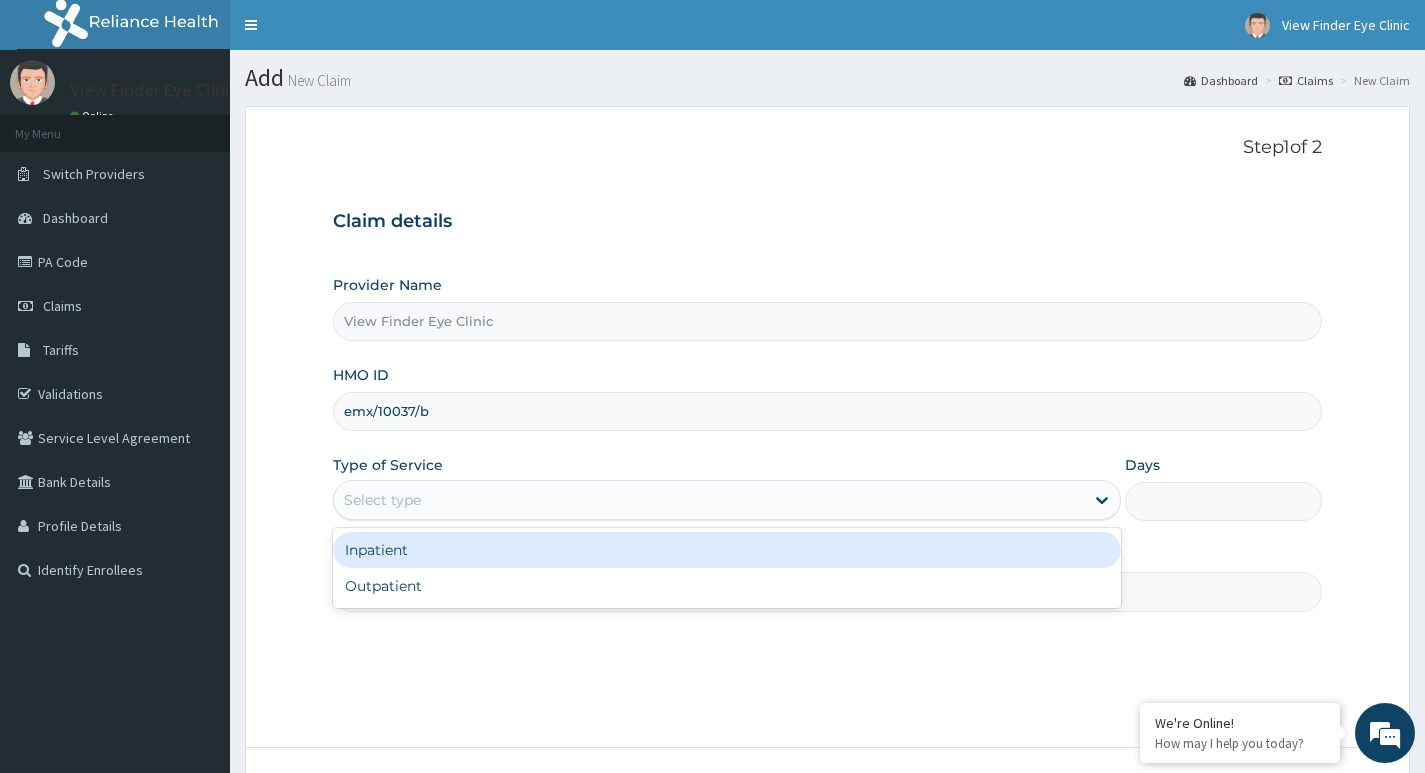click on "Select type" at bounding box center [709, 500] 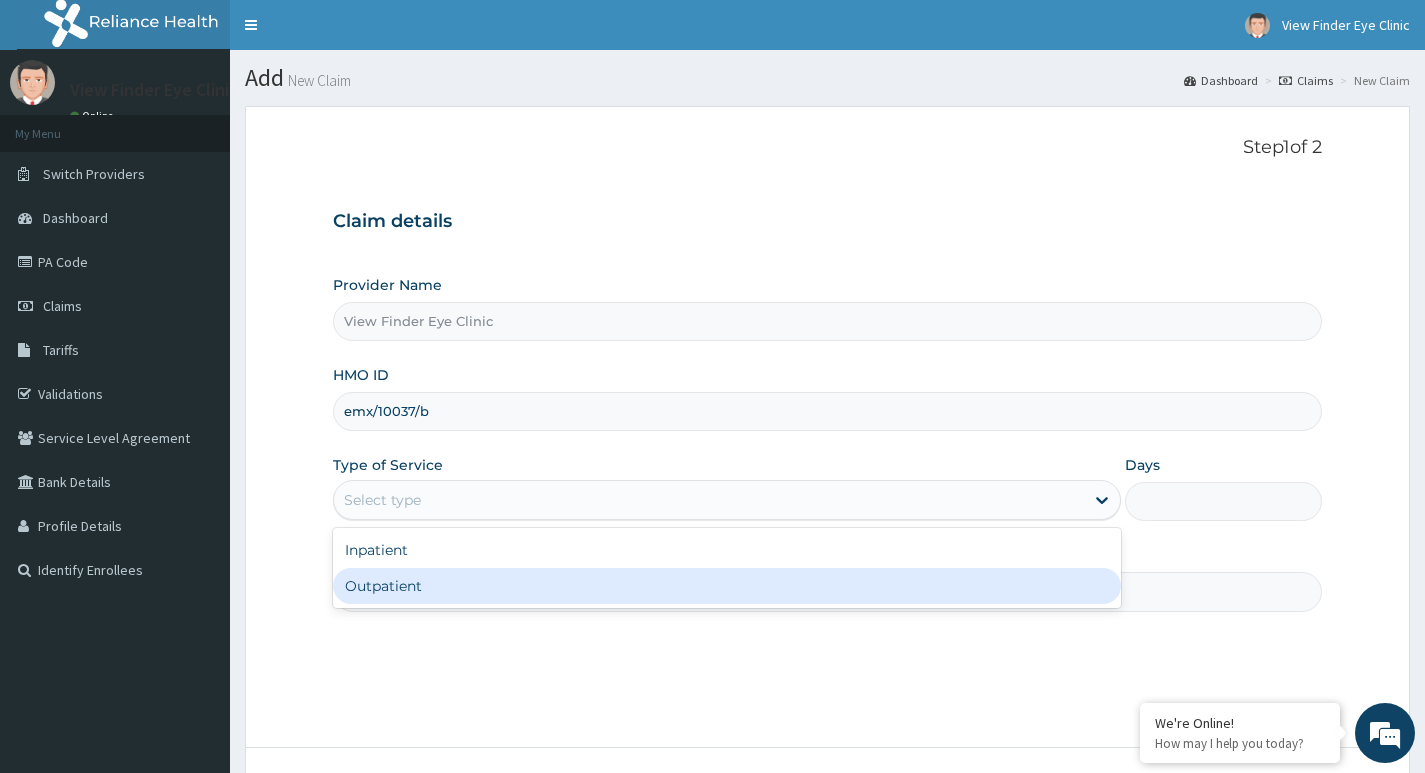 click on "Outpatient" at bounding box center (727, 586) 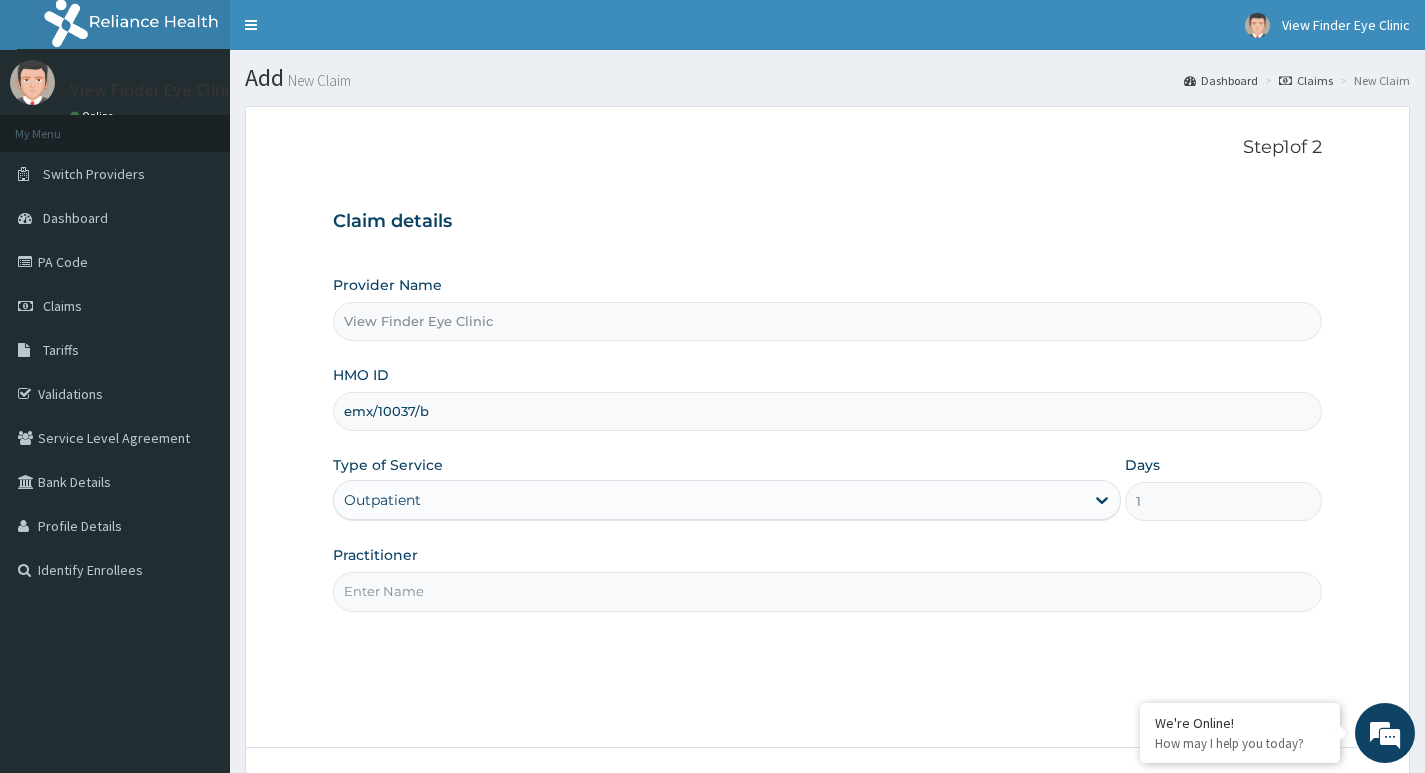 click on "Practitioner" at bounding box center (827, 591) 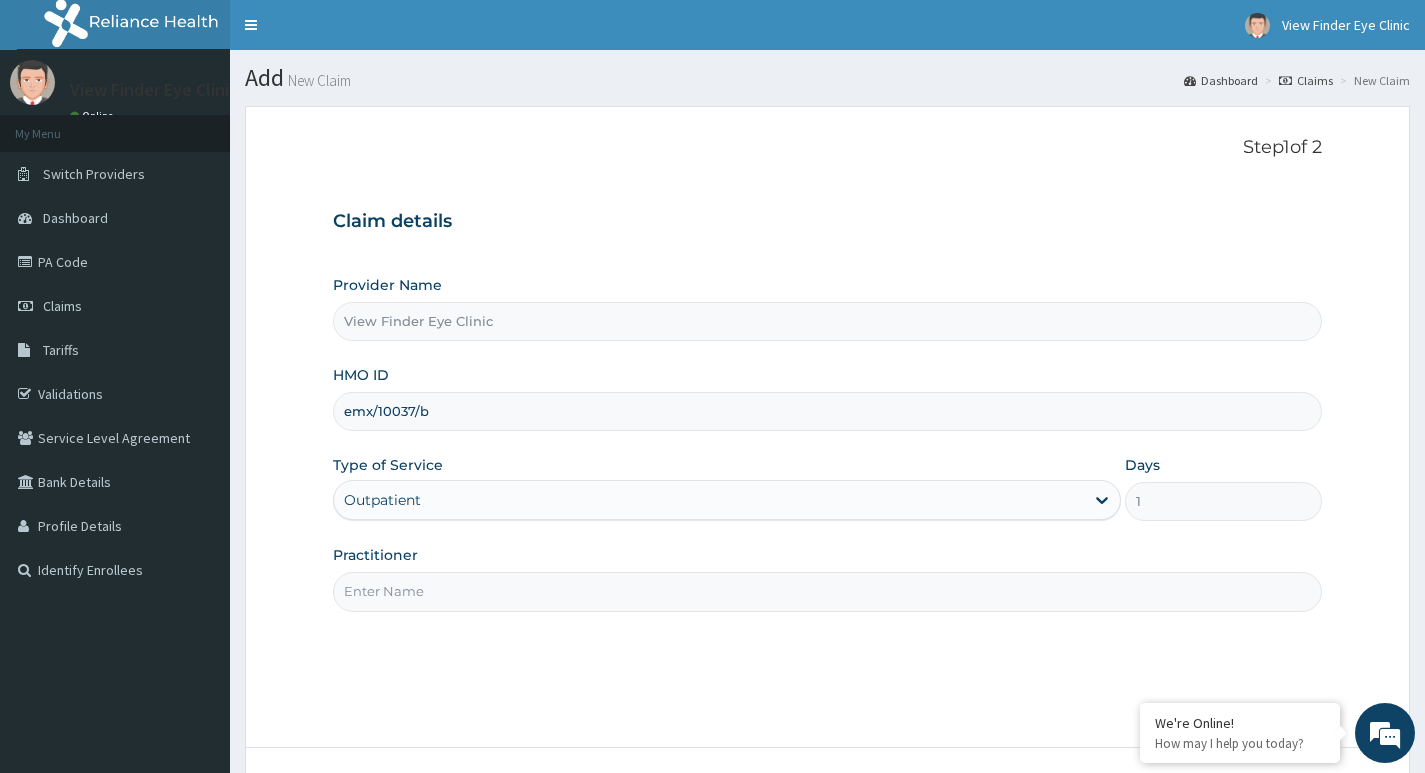 scroll, scrollTop: 0, scrollLeft: 0, axis: both 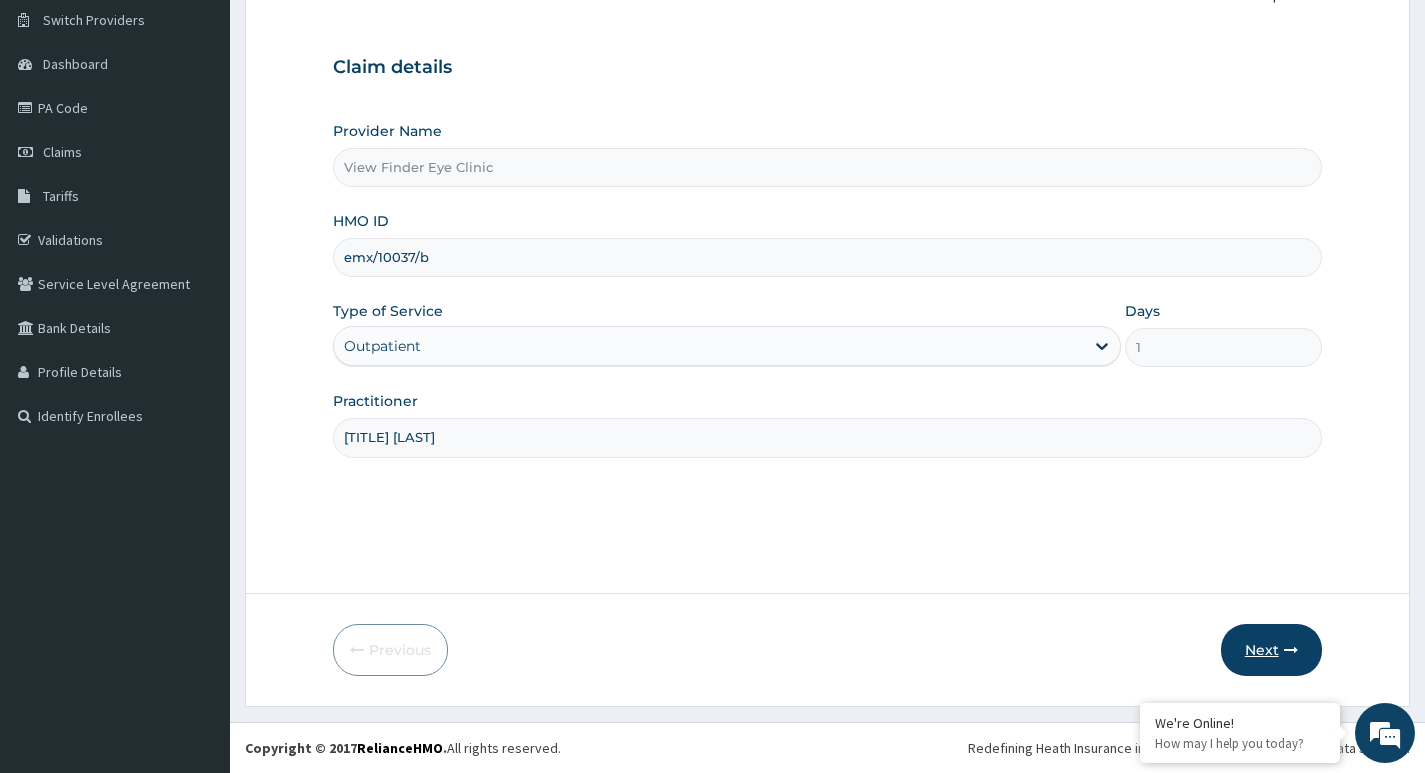 type on "Dr Kings-Nwachukwu" 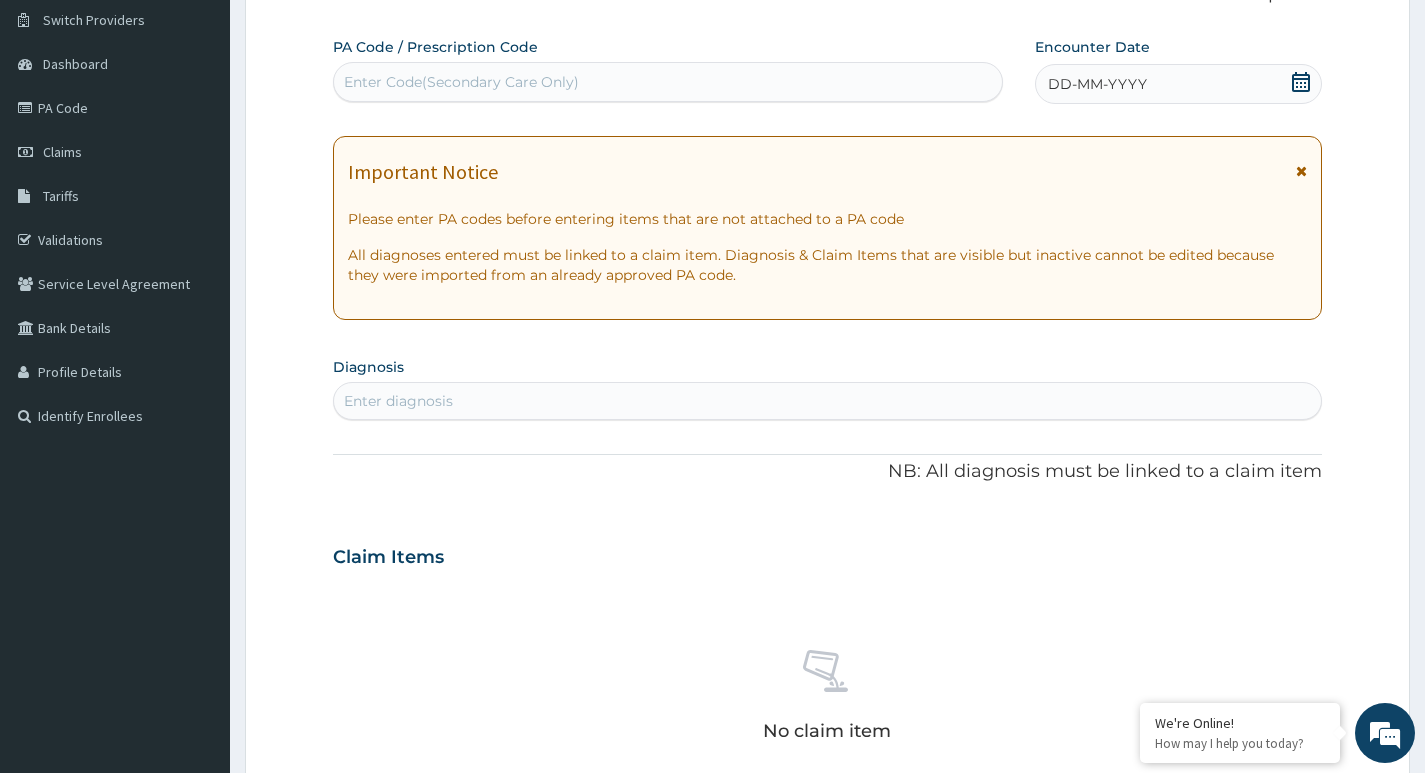 click on "Enter Code(Secondary Care Only)" at bounding box center (461, 82) 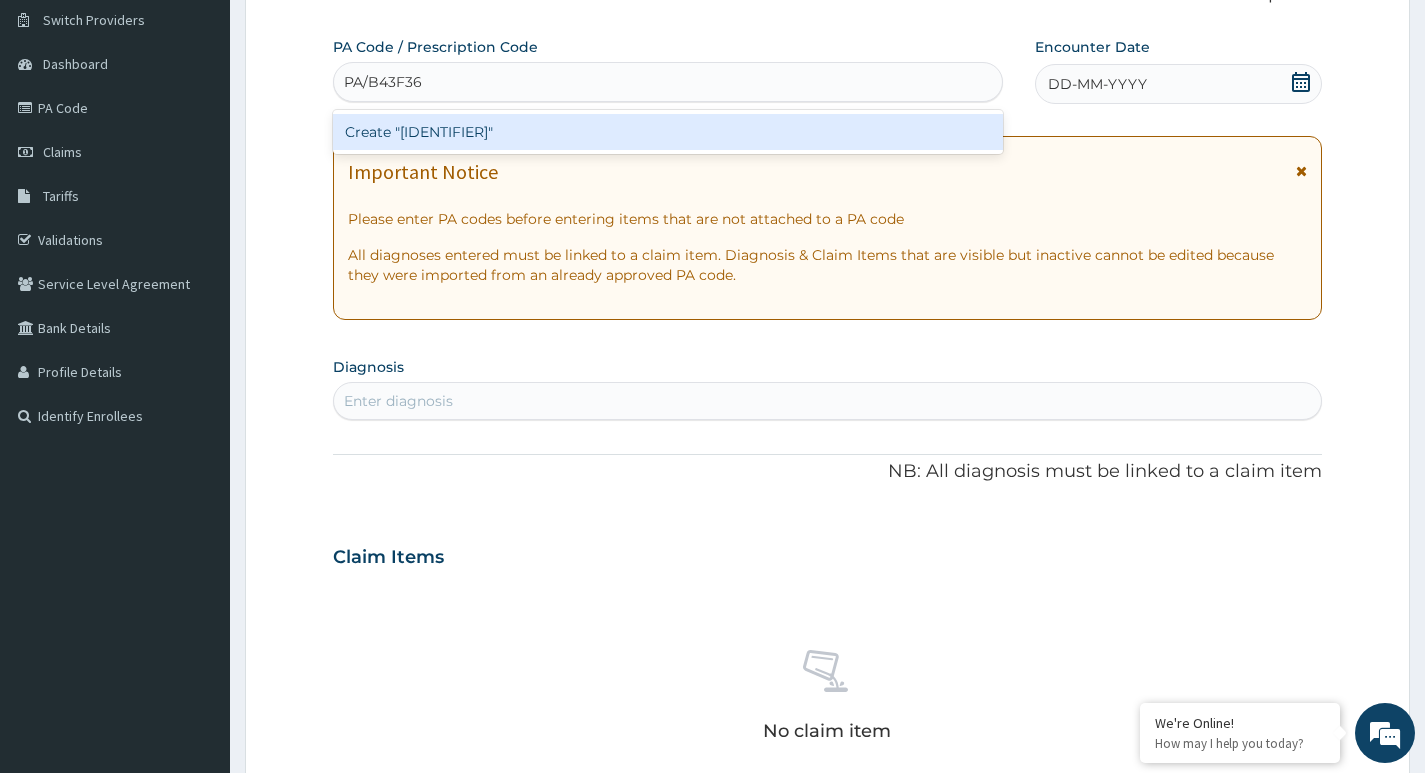 click on "Create "PA/B43F36"" at bounding box center [668, 132] 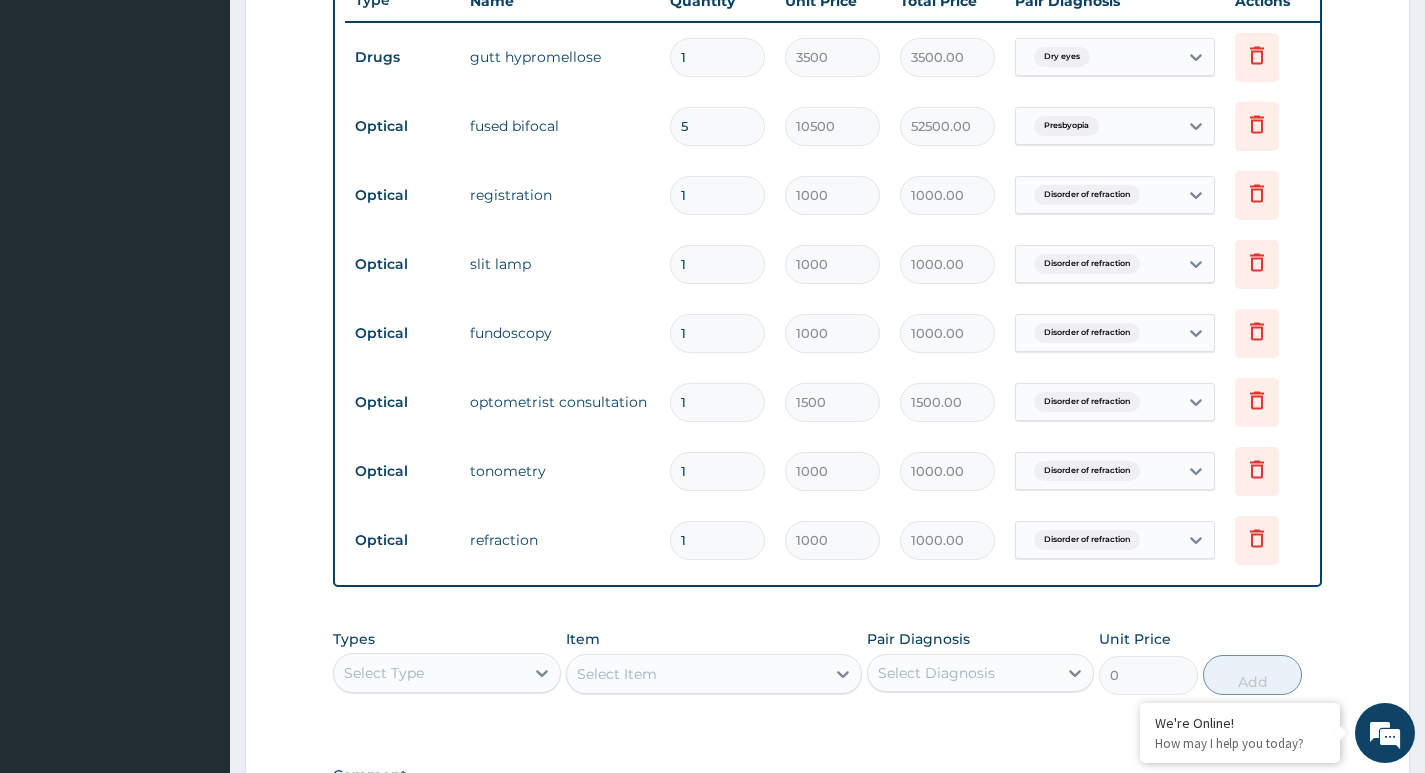 scroll, scrollTop: 1000, scrollLeft: 0, axis: vertical 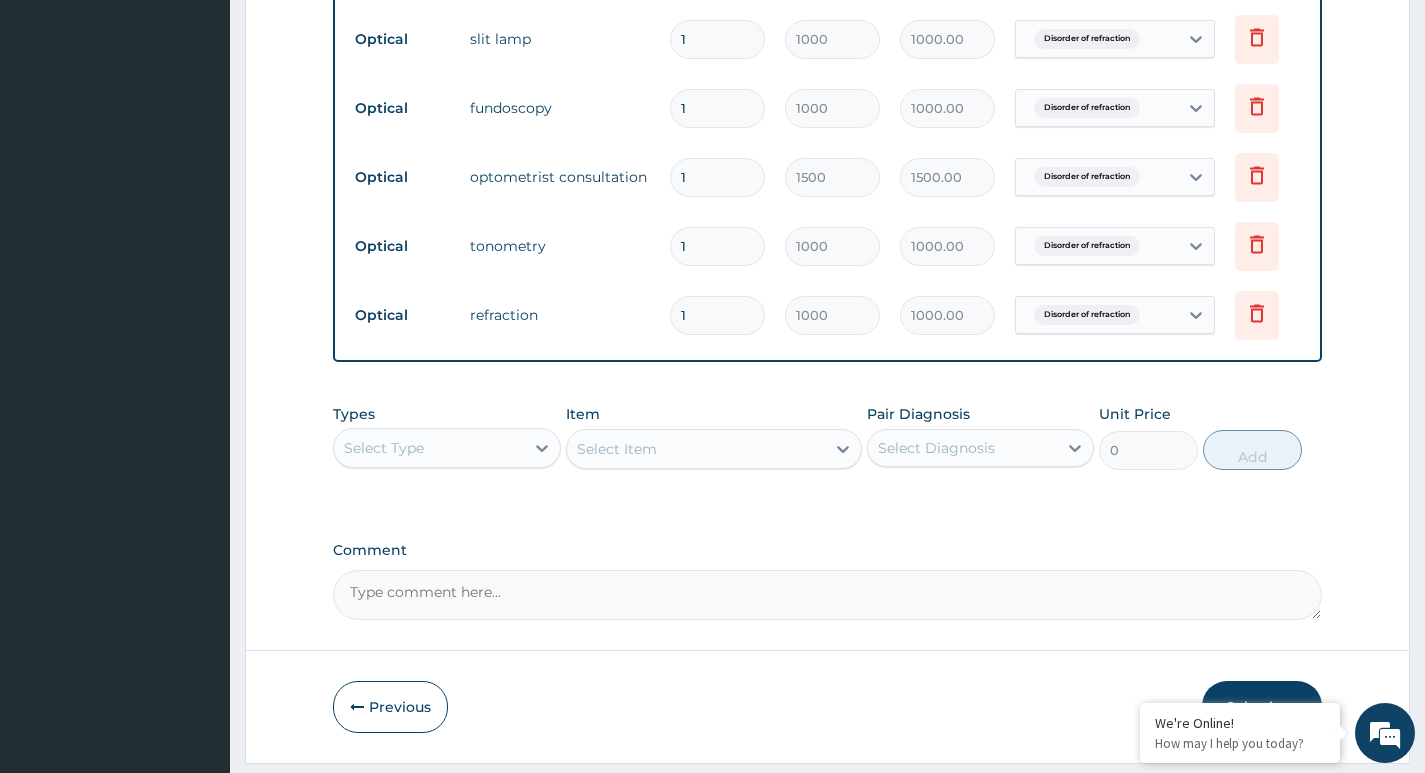 click on "Comment" at bounding box center [827, 595] 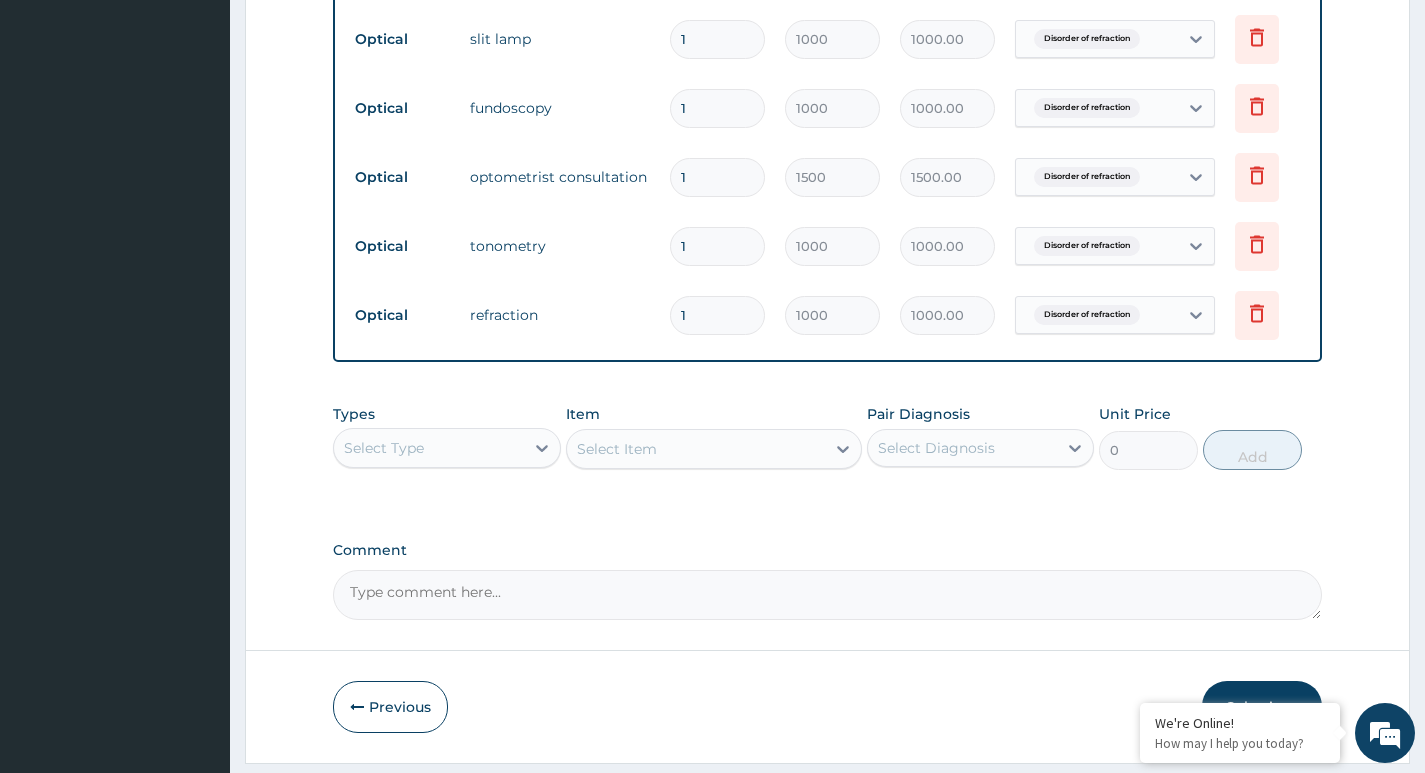paste on "Lenses And Frames (Including Contact Lenses) - COVERED (UP TO 30,000 LIMIT)" 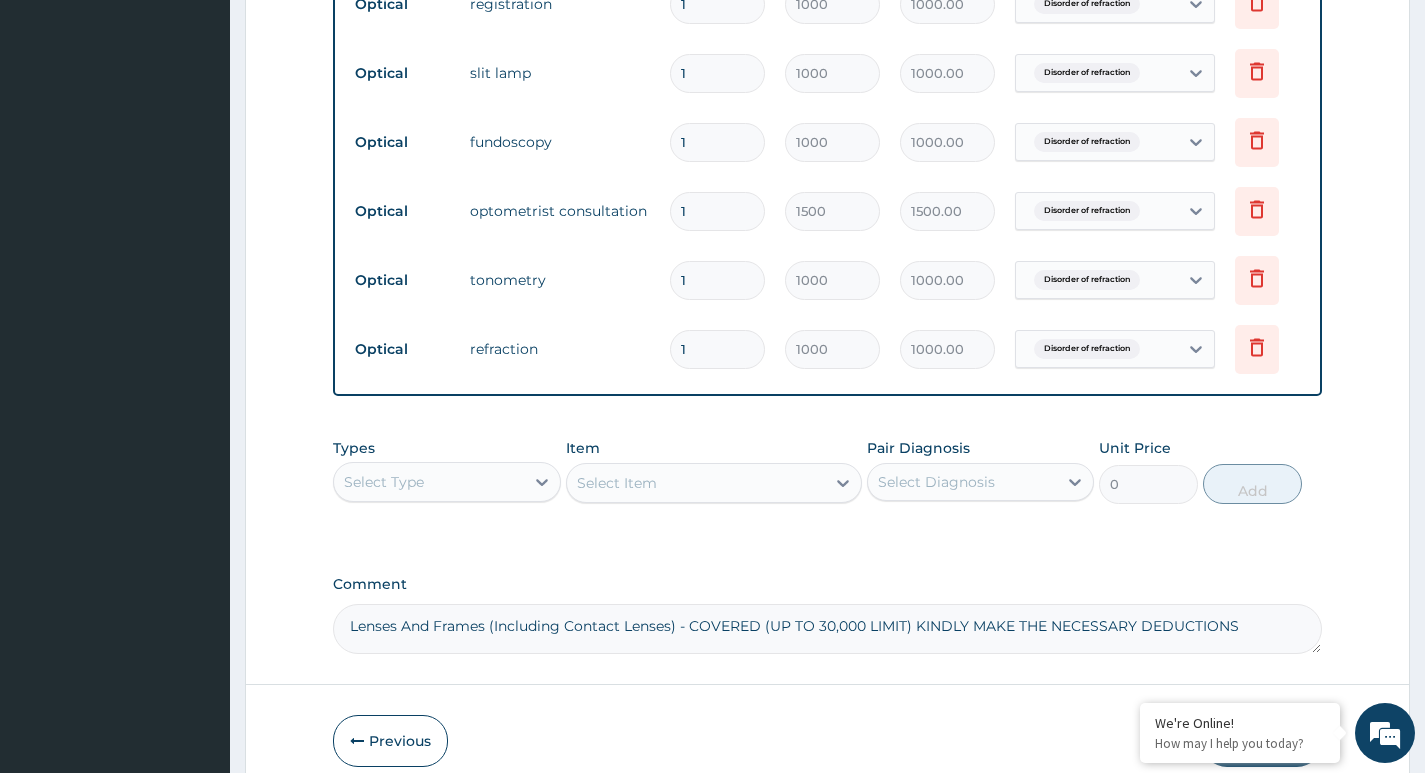 scroll, scrollTop: 1072, scrollLeft: 0, axis: vertical 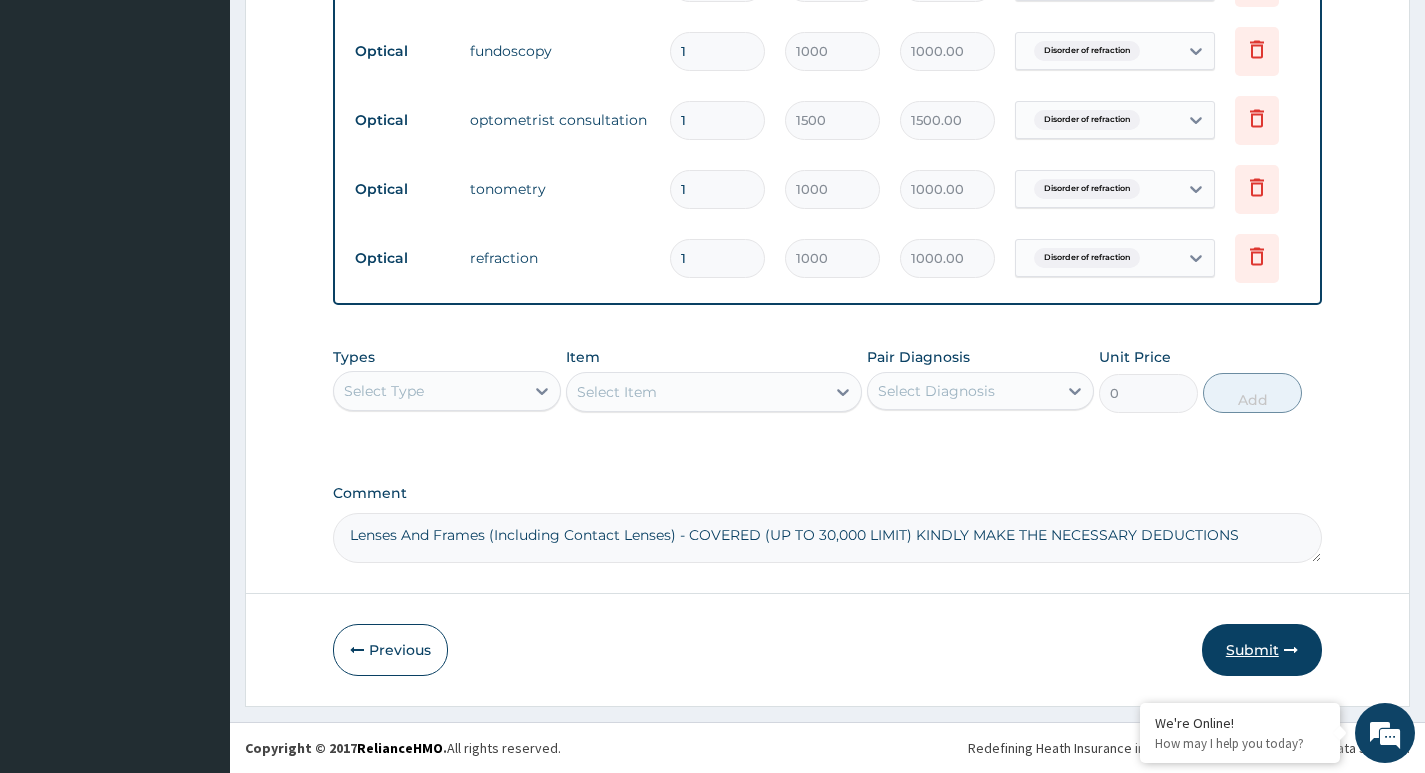 type on "Lenses And Frames (Including Contact Lenses) - COVERED (UP TO 30,000 LIMIT) KINDLY MAKE THE NECESSARY DEDUCTIONS" 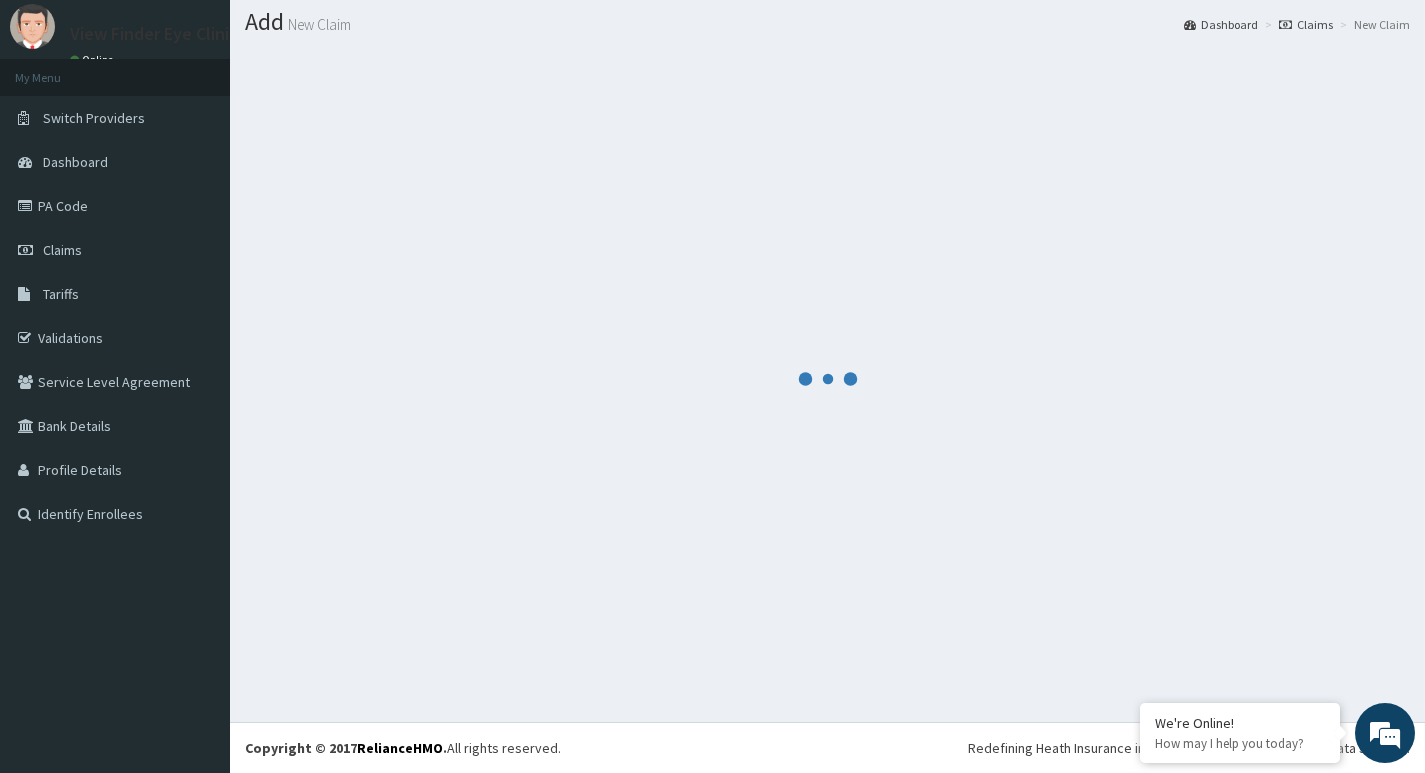 scroll, scrollTop: 1072, scrollLeft: 0, axis: vertical 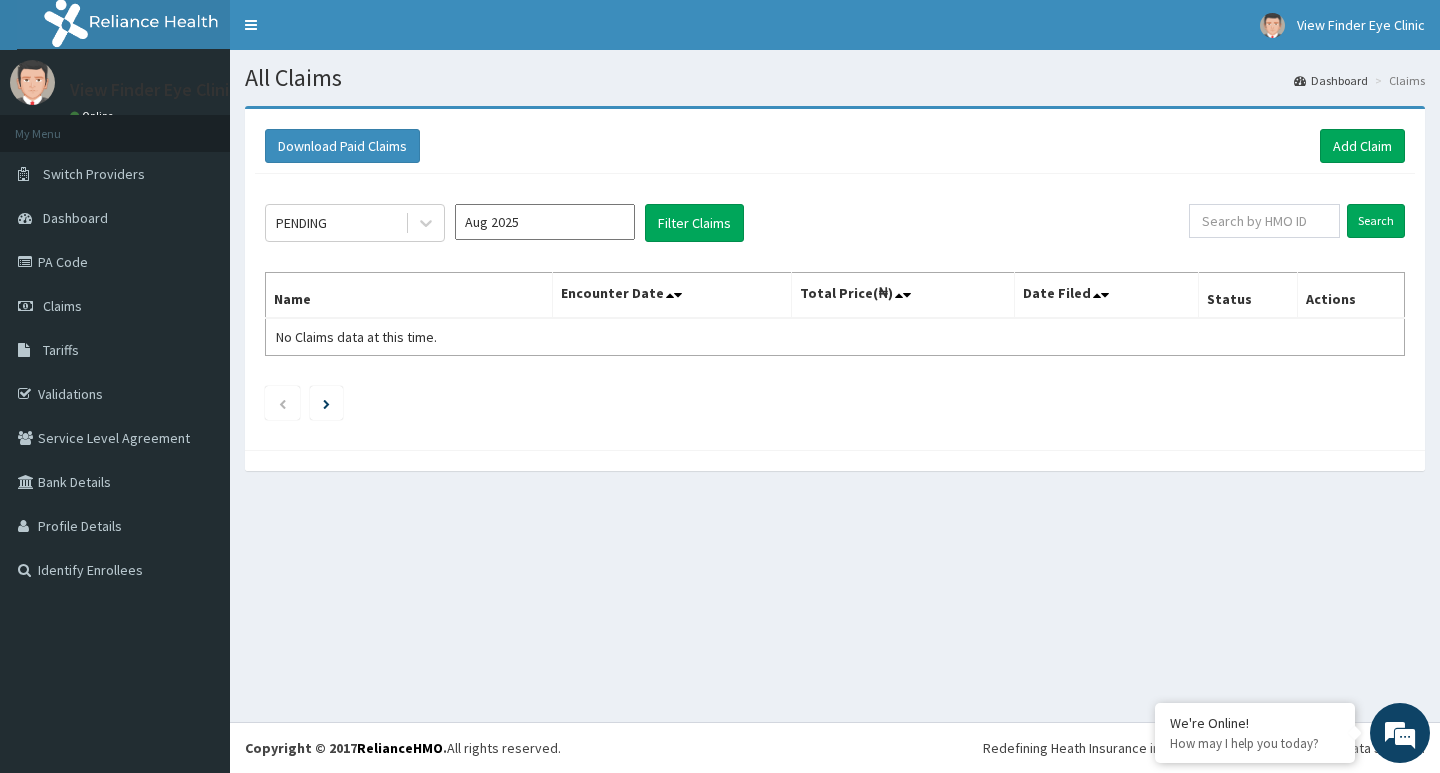 click on "Aug 2025" at bounding box center (545, 222) 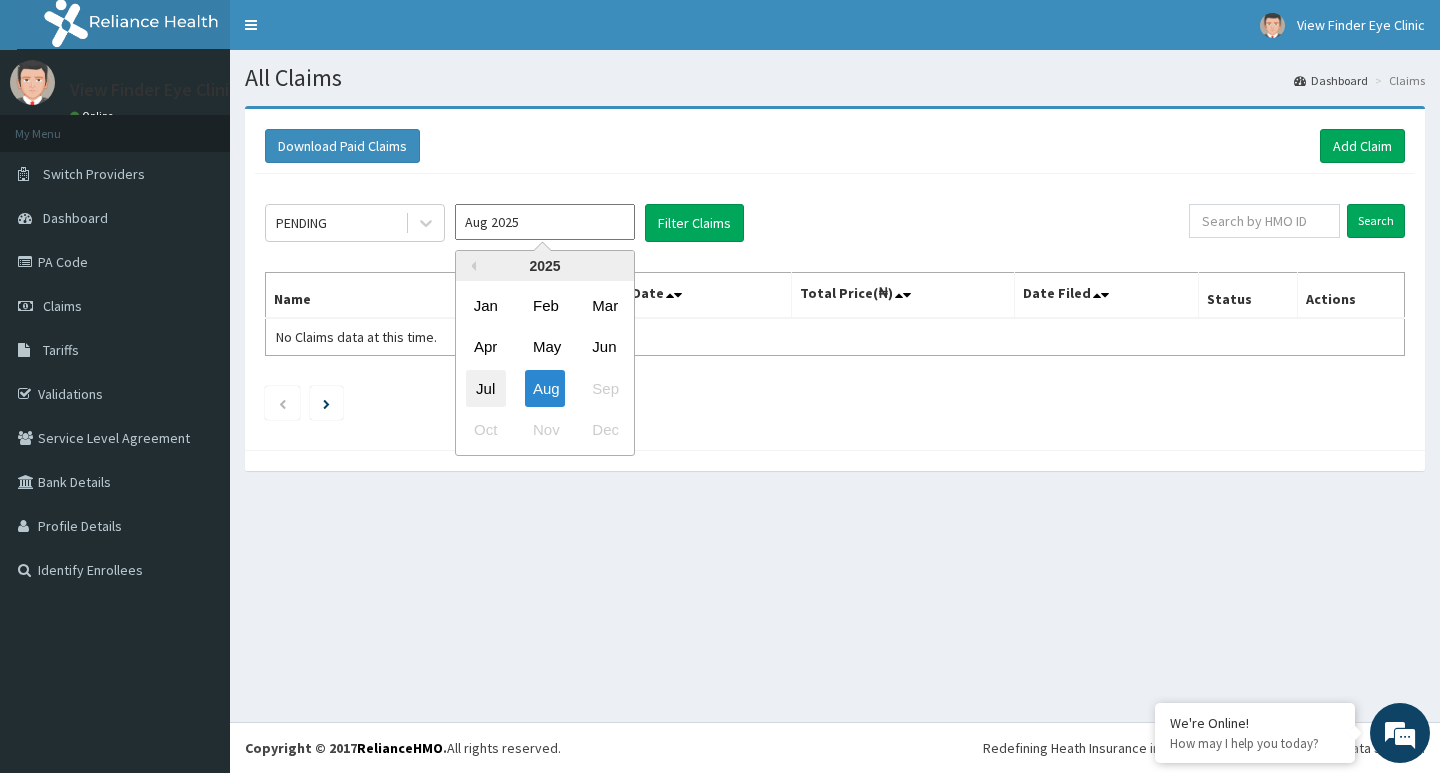 click on "Jul" at bounding box center [486, 388] 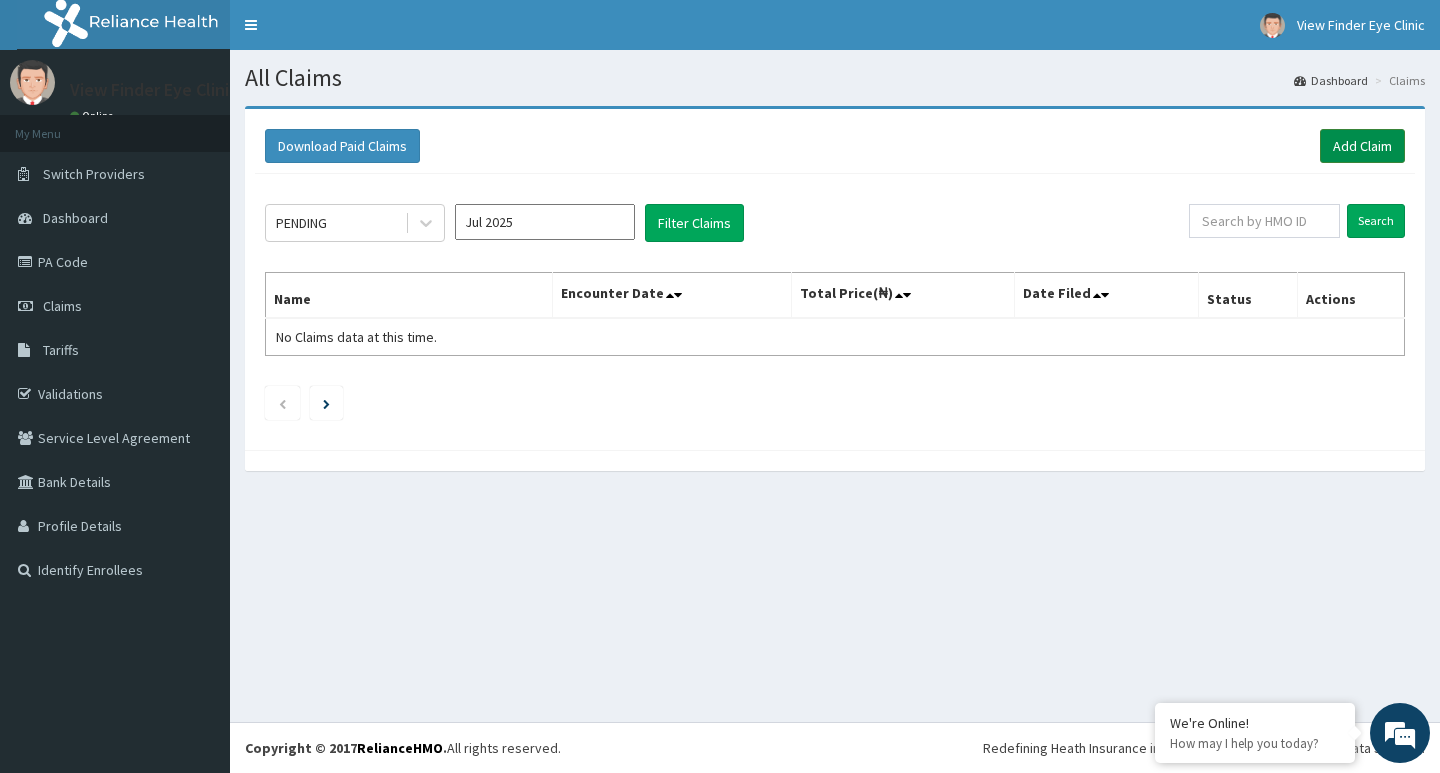 click on "Add Claim" at bounding box center [1362, 146] 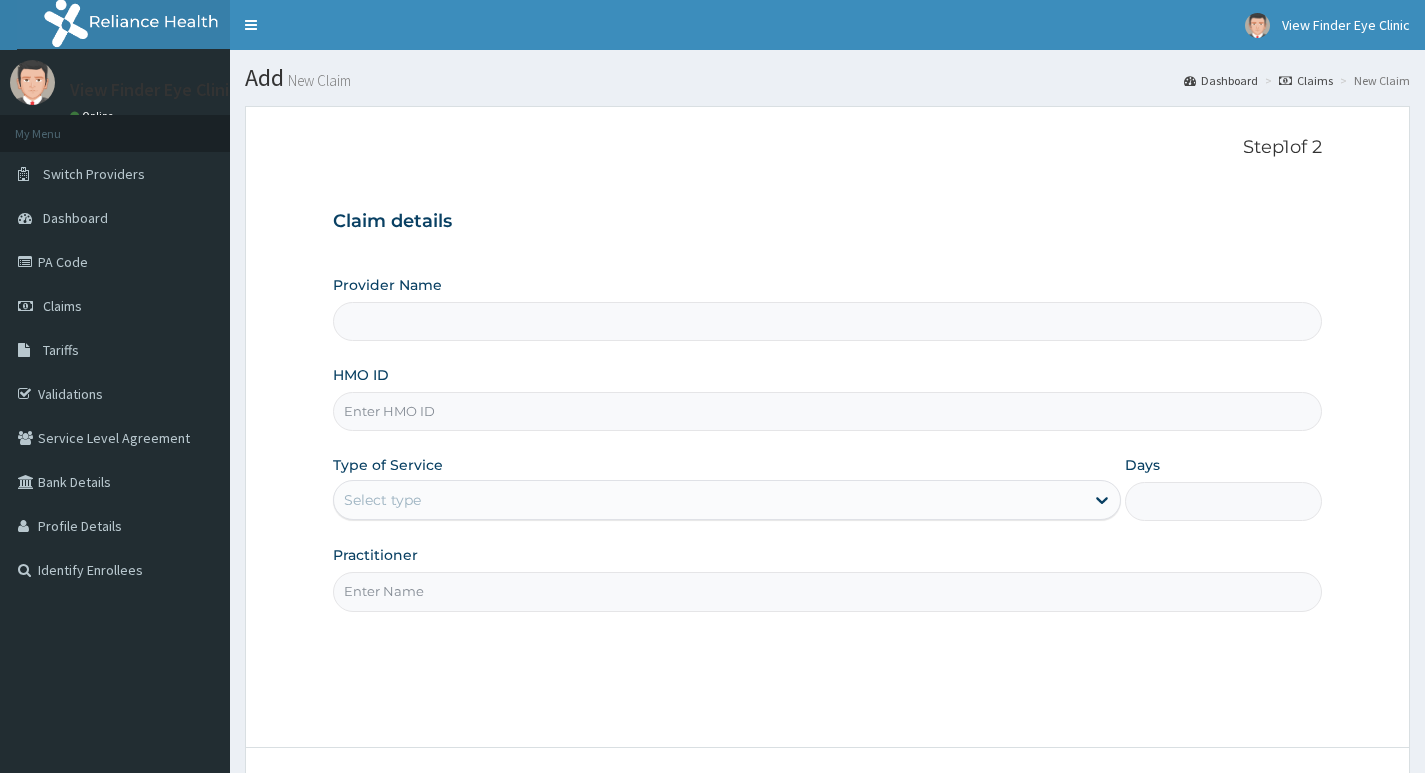 scroll, scrollTop: 0, scrollLeft: 0, axis: both 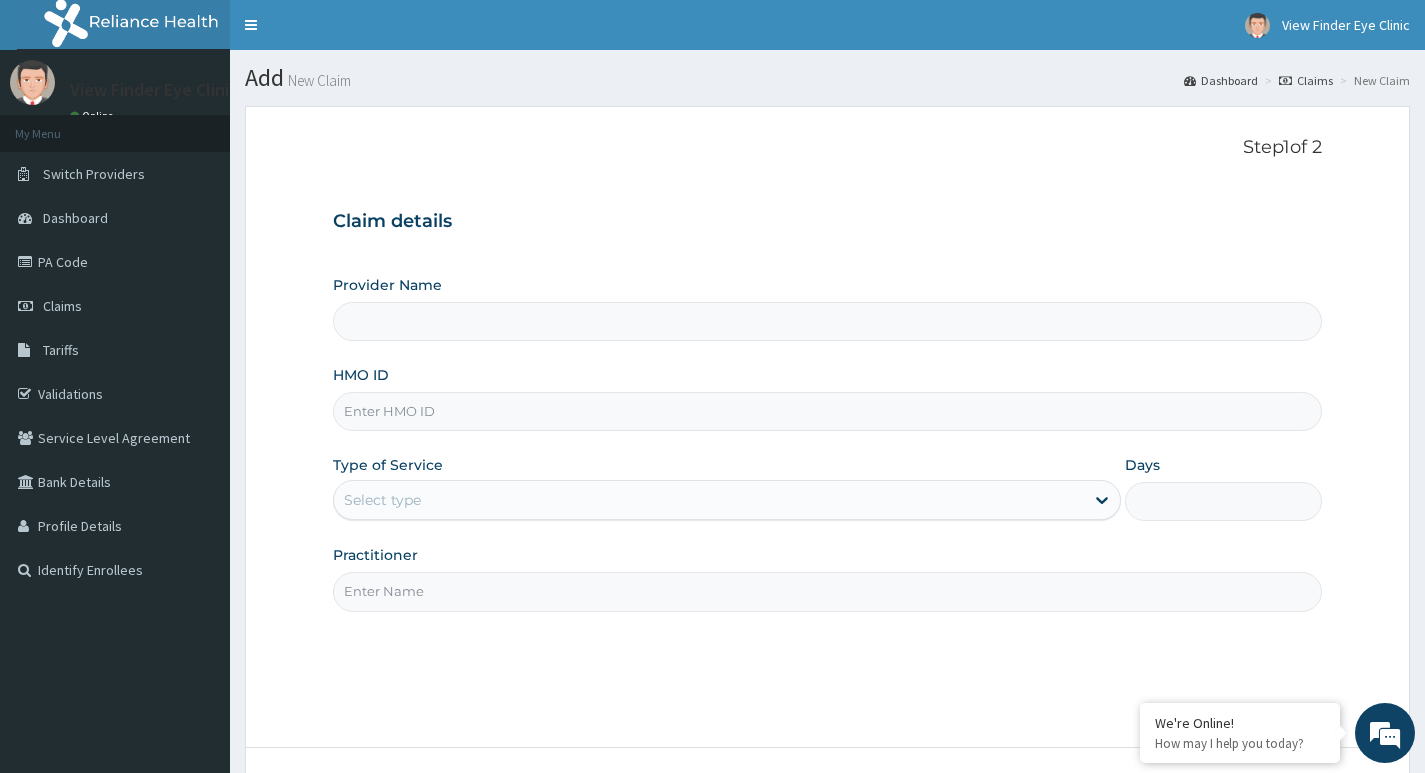 type on "View Finder Eye Clinic" 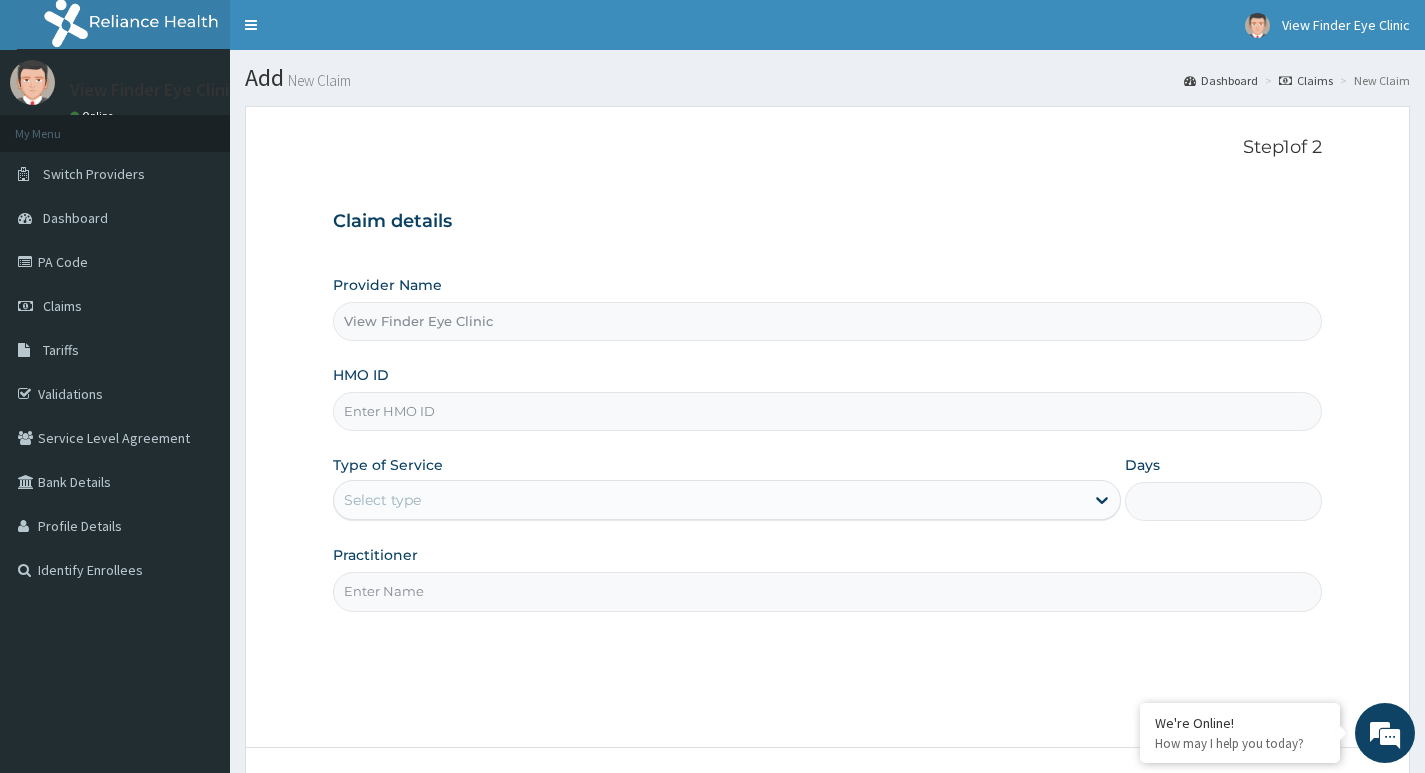 paste on "emx/10037/c" 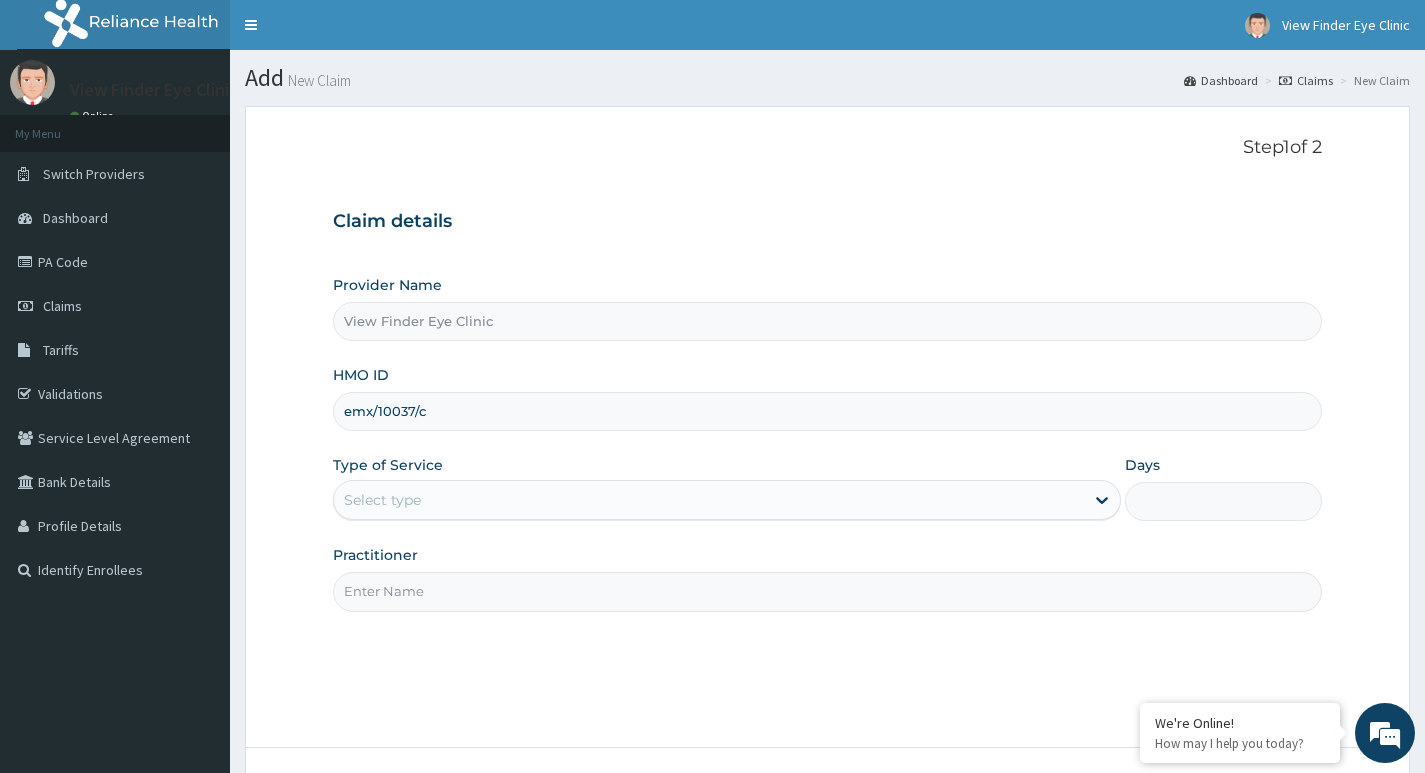 type on "emx/10037/c" 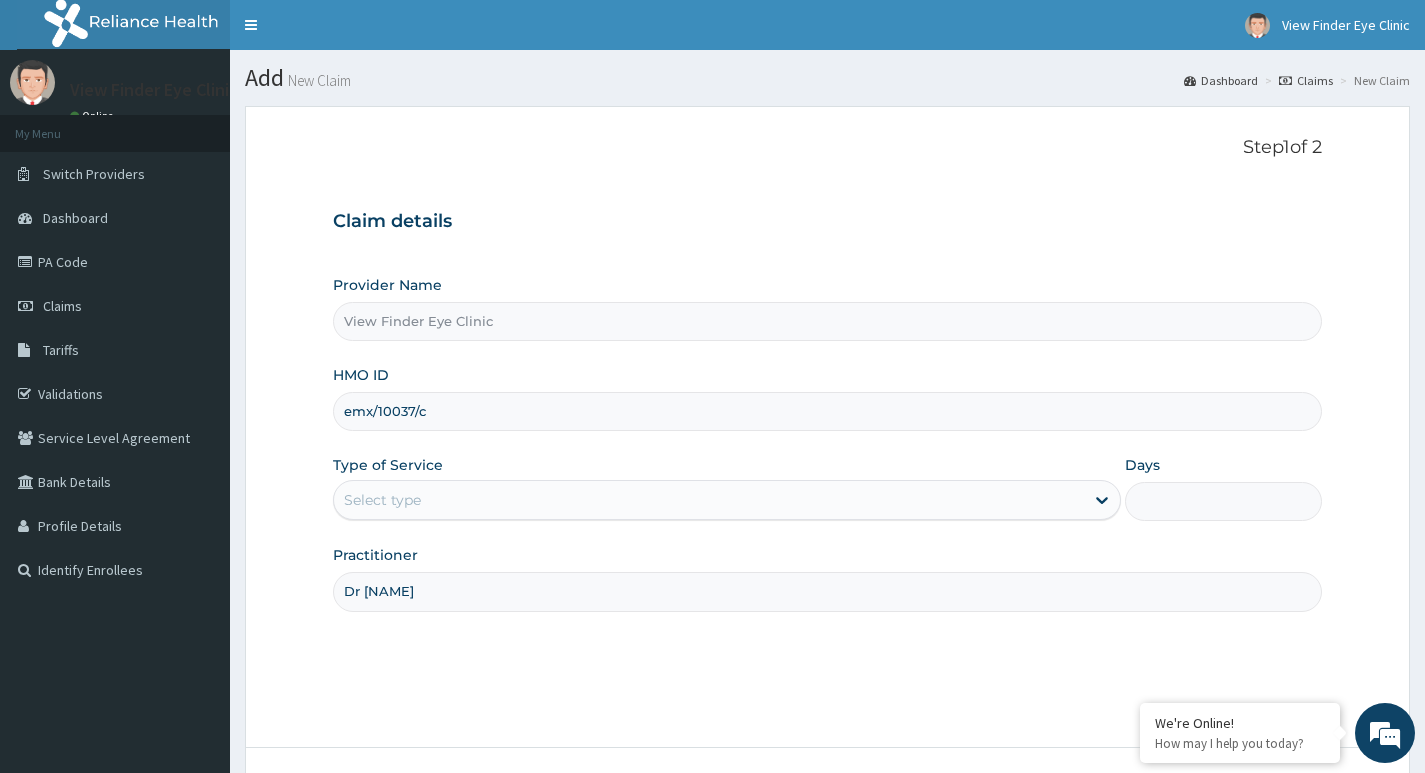 type on "Dr Kings-Nwachukwu" 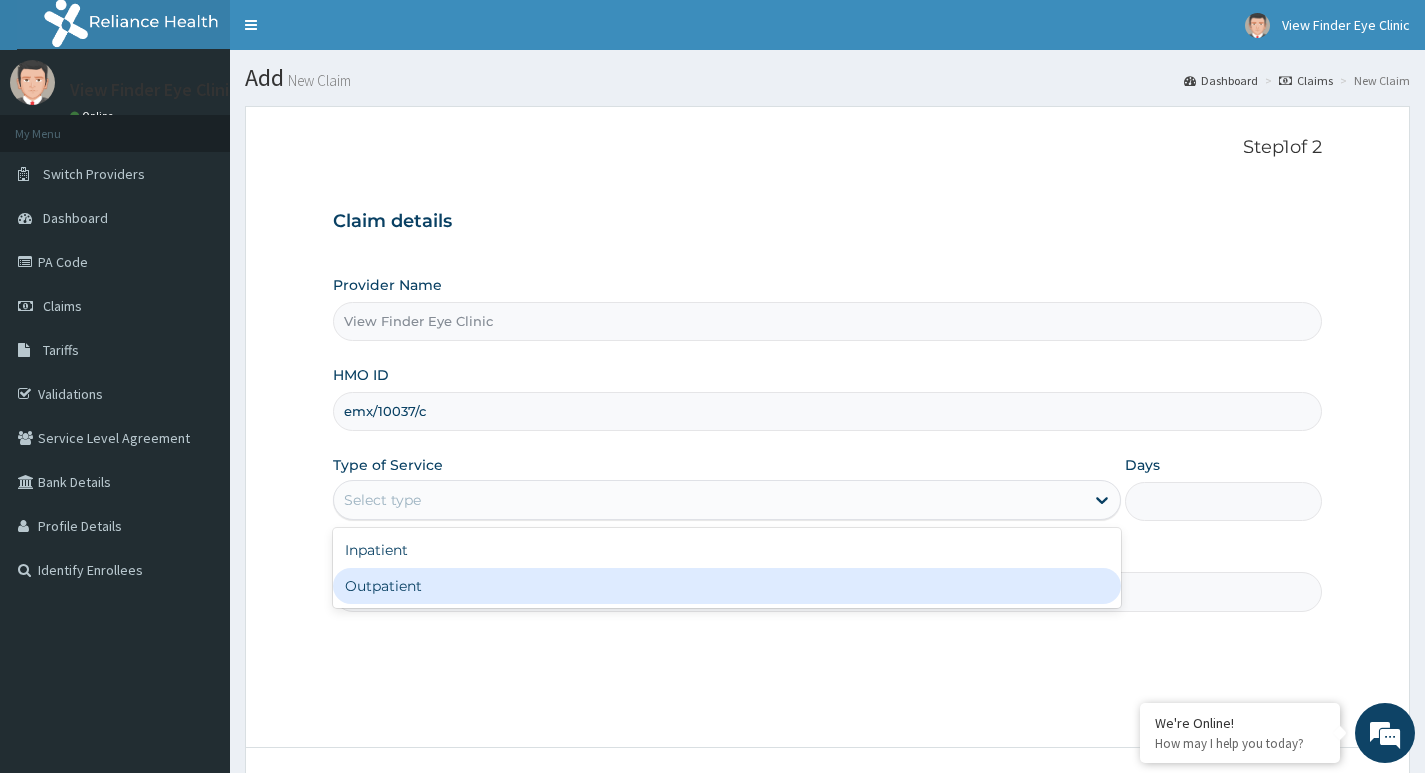 click on "Outpatient" at bounding box center [727, 586] 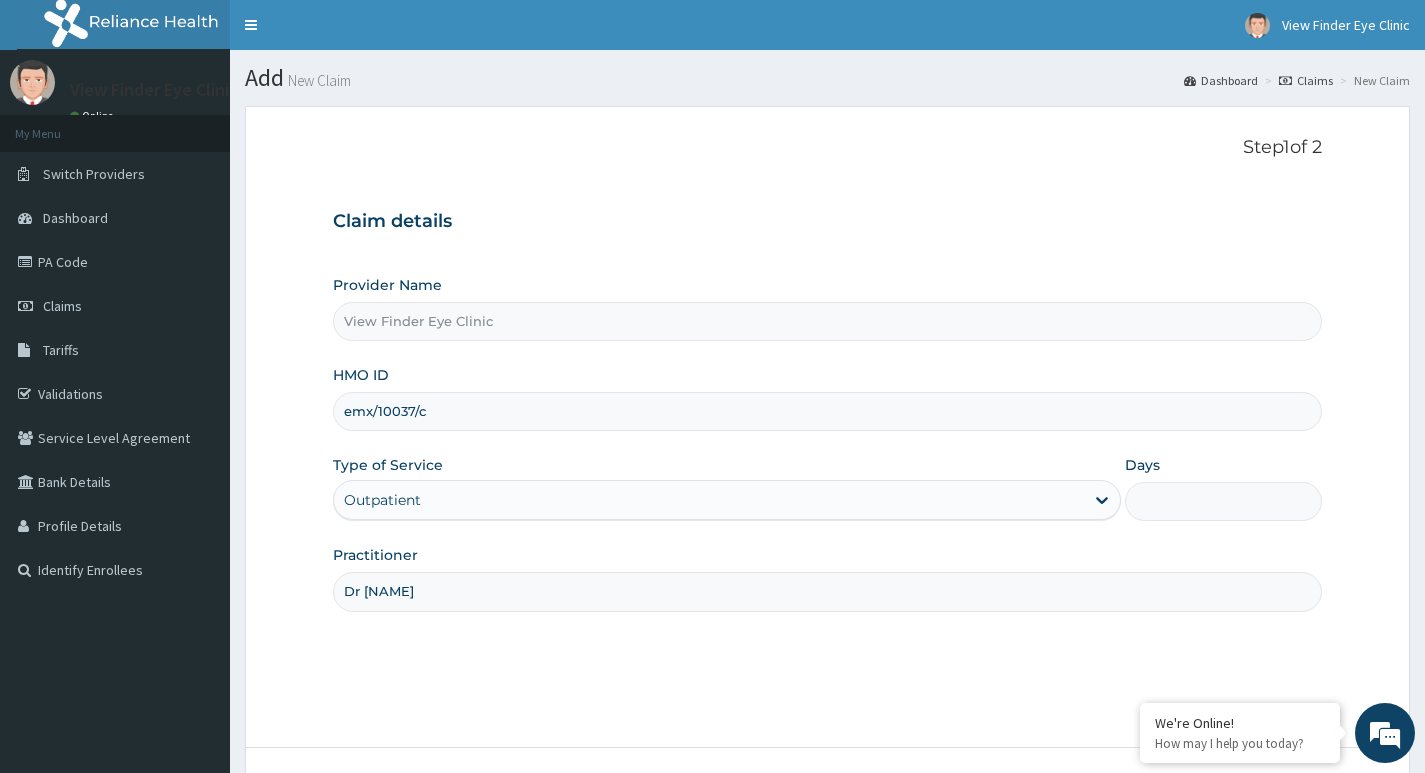type on "1" 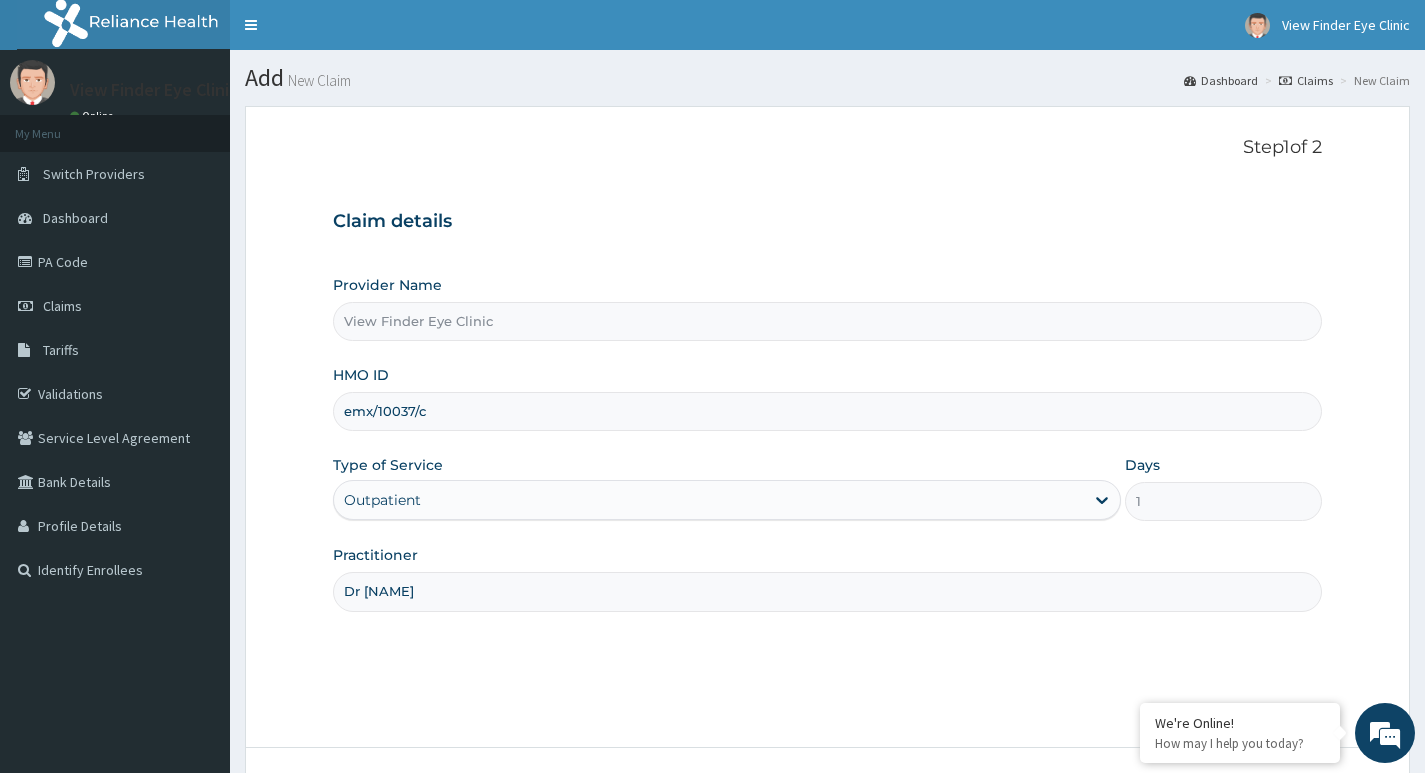 scroll, scrollTop: 0, scrollLeft: 0, axis: both 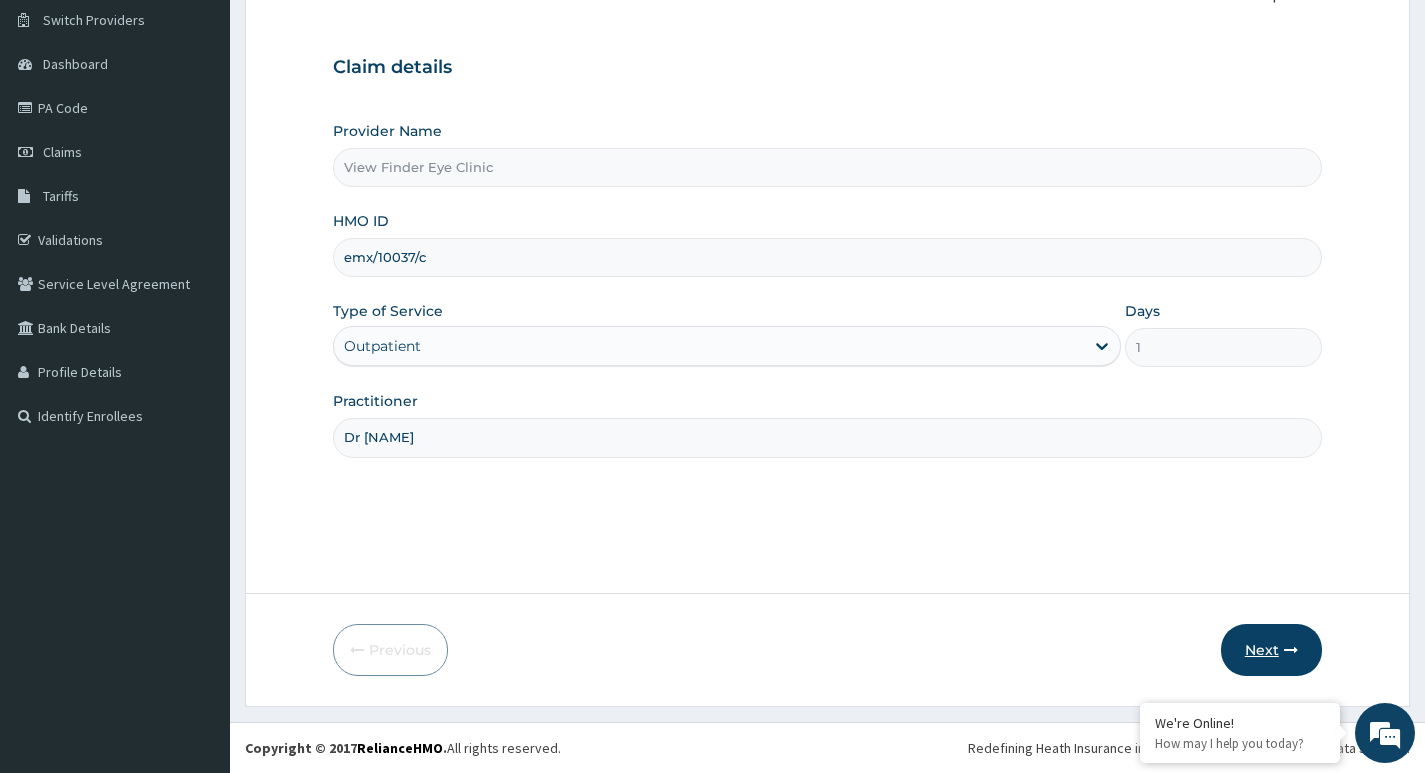 click on "Next" at bounding box center [1271, 650] 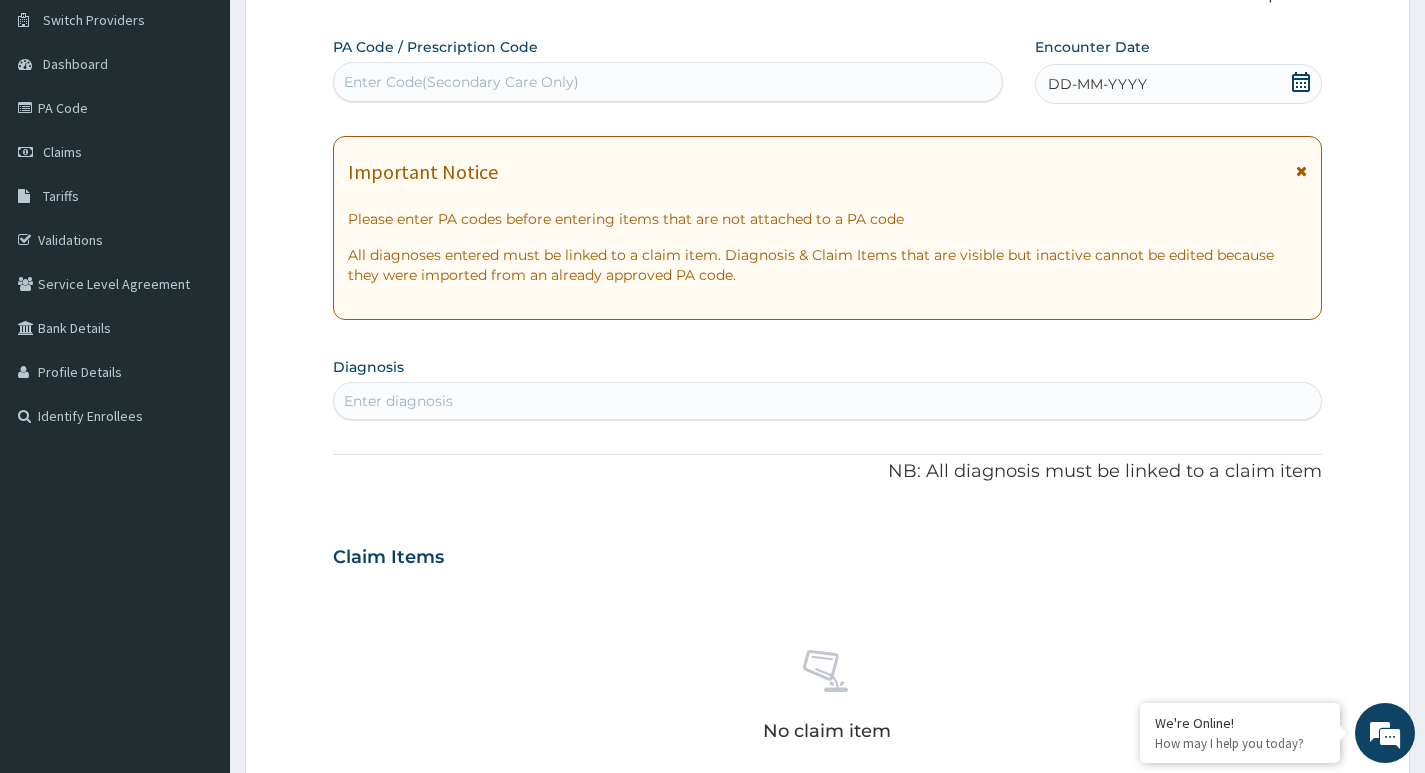 click on "Enter Code(Secondary Care Only)" at bounding box center (461, 82) 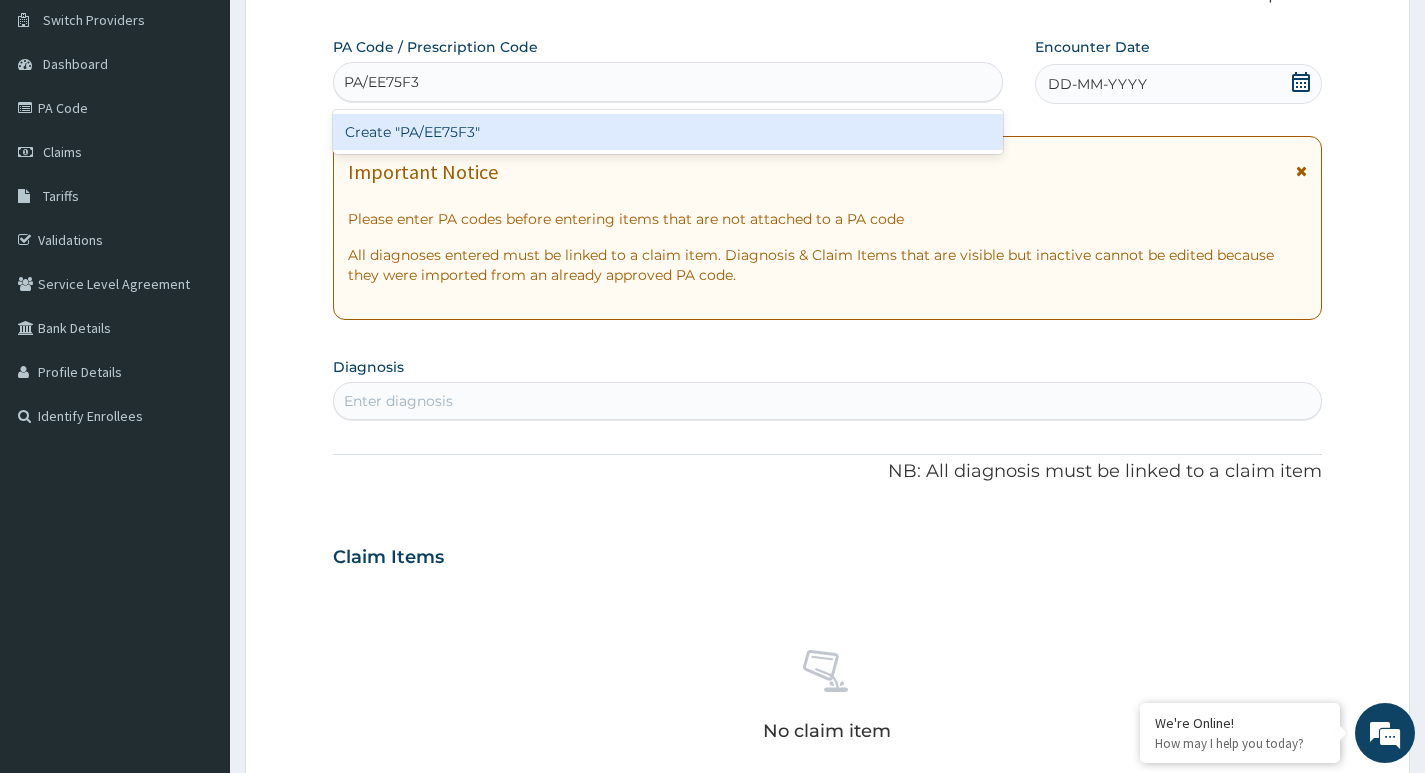 click on "Create "PA/EE75F3"" at bounding box center (668, 132) 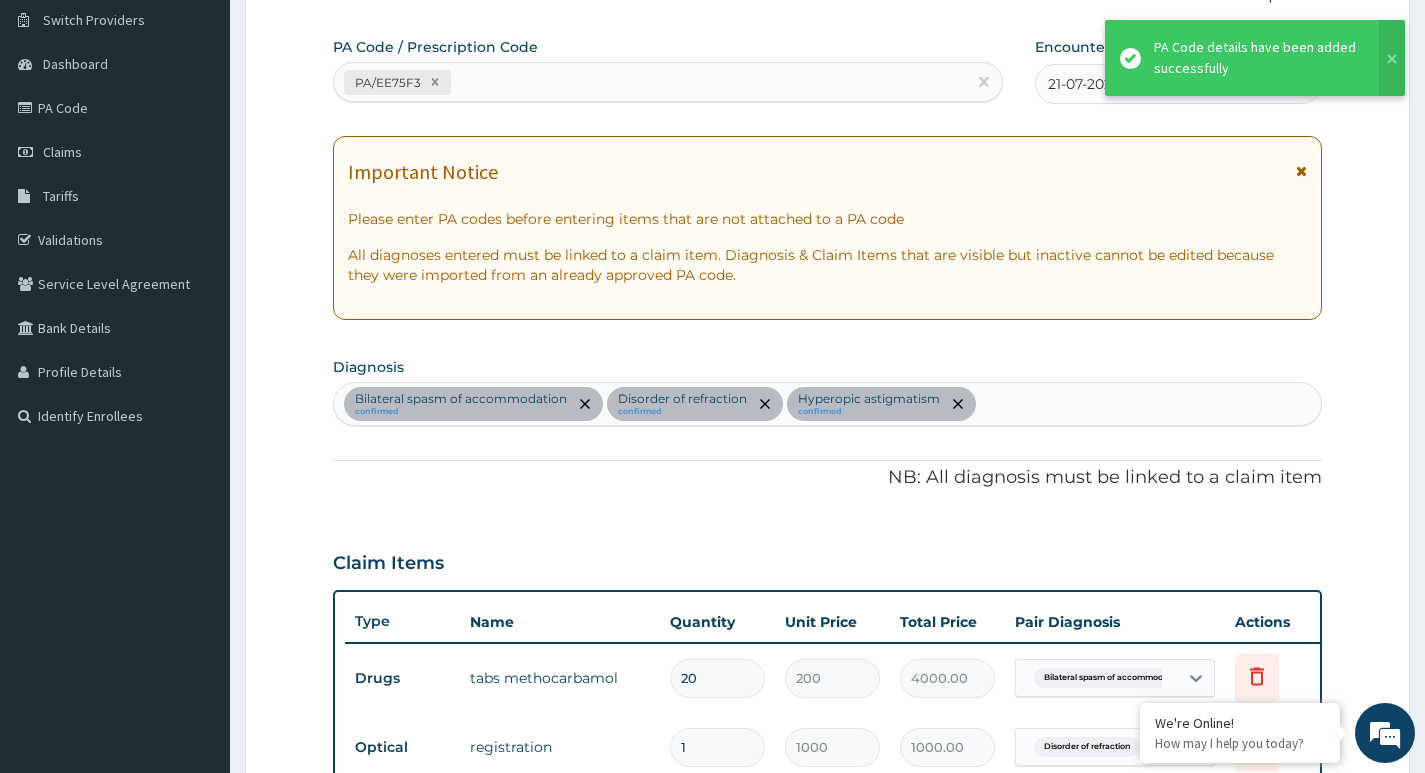 scroll, scrollTop: 929, scrollLeft: 0, axis: vertical 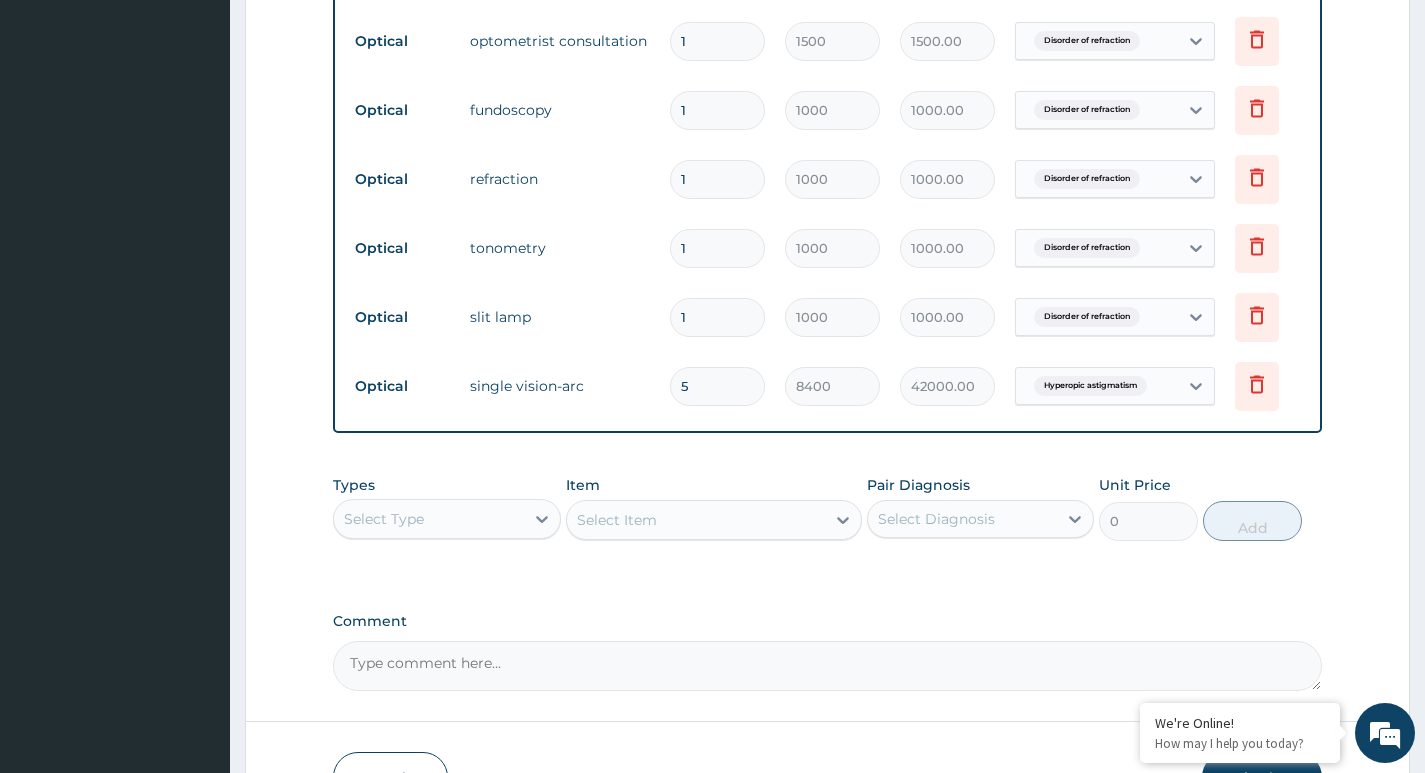 click on "Comment" at bounding box center (827, 666) 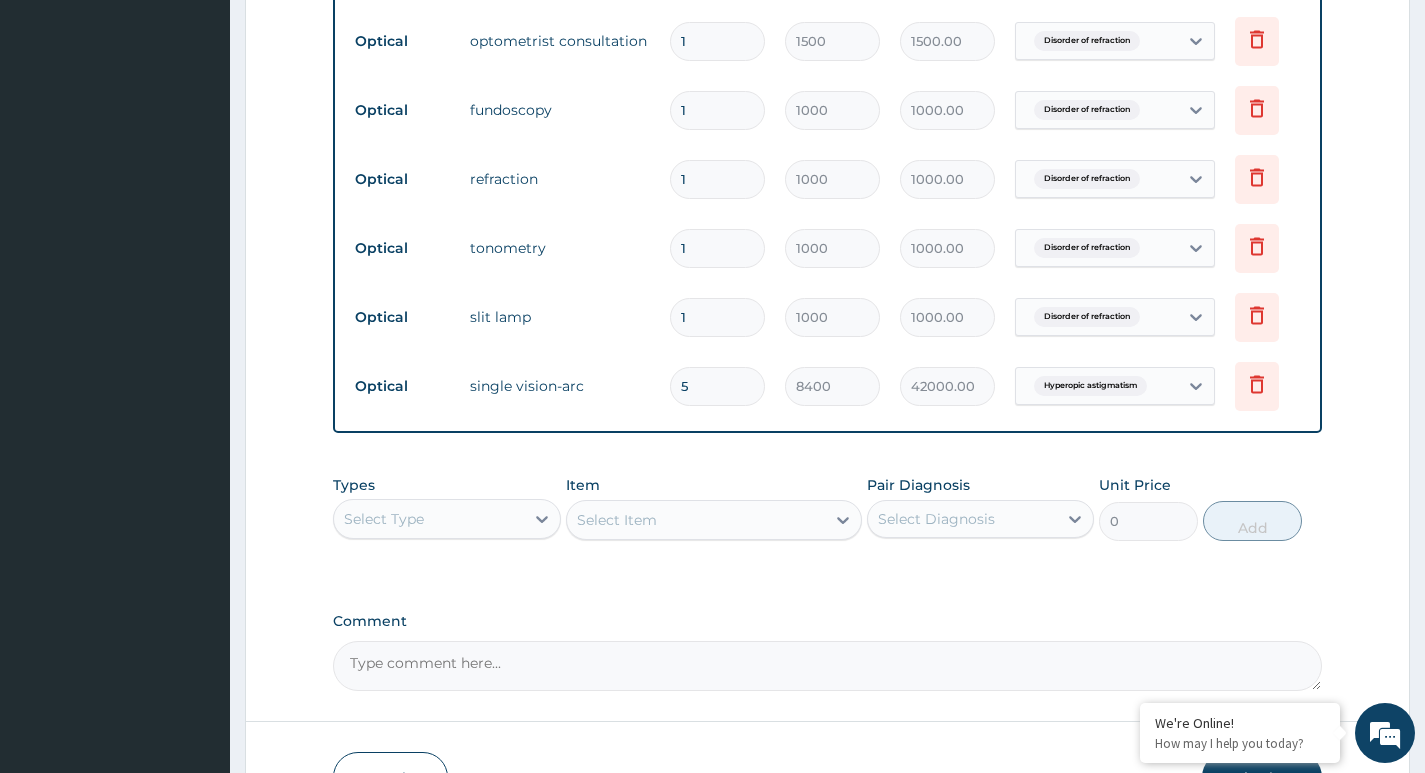 paste on "Lenses and Frames- N30,000.00 Biennially" 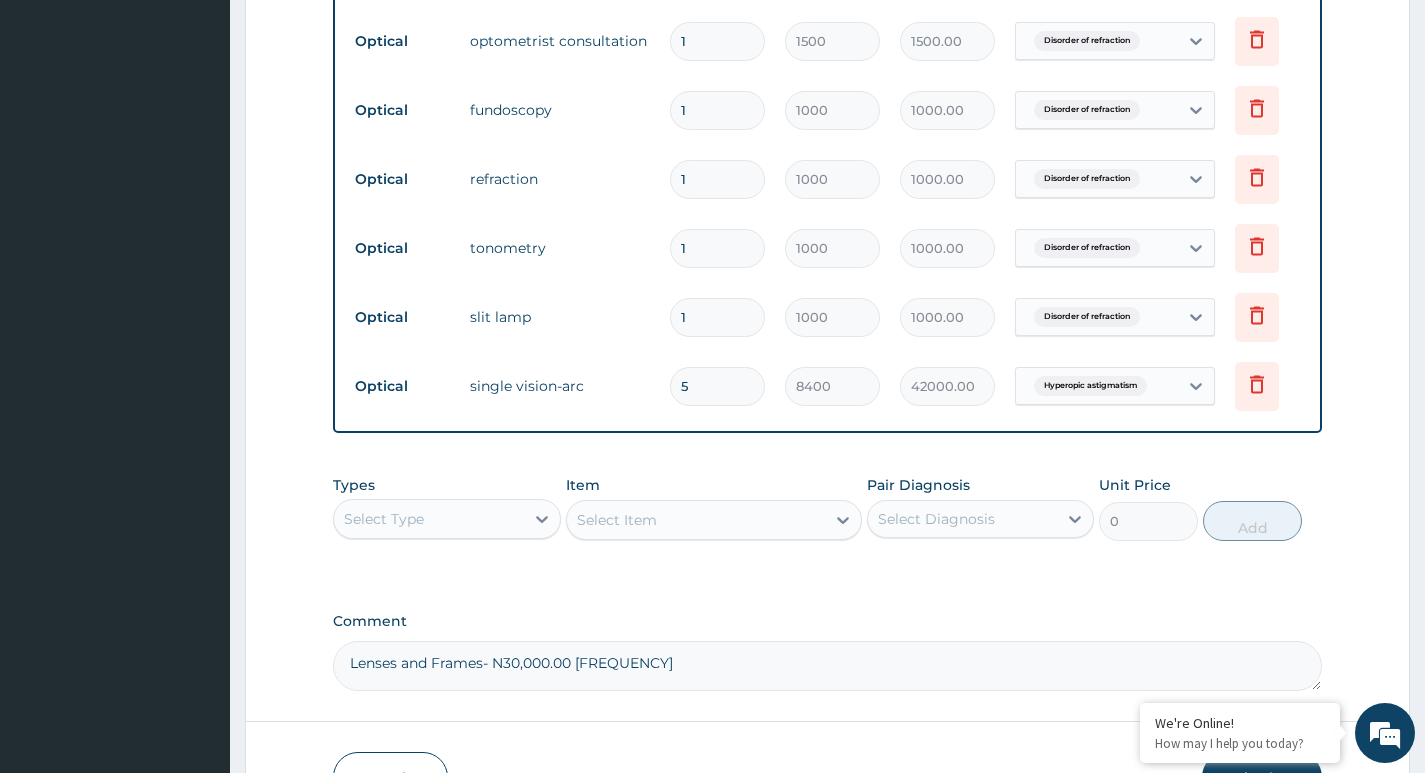 click on "Lenses and Frames- N30,000.00 Biennially" at bounding box center (827, 666) 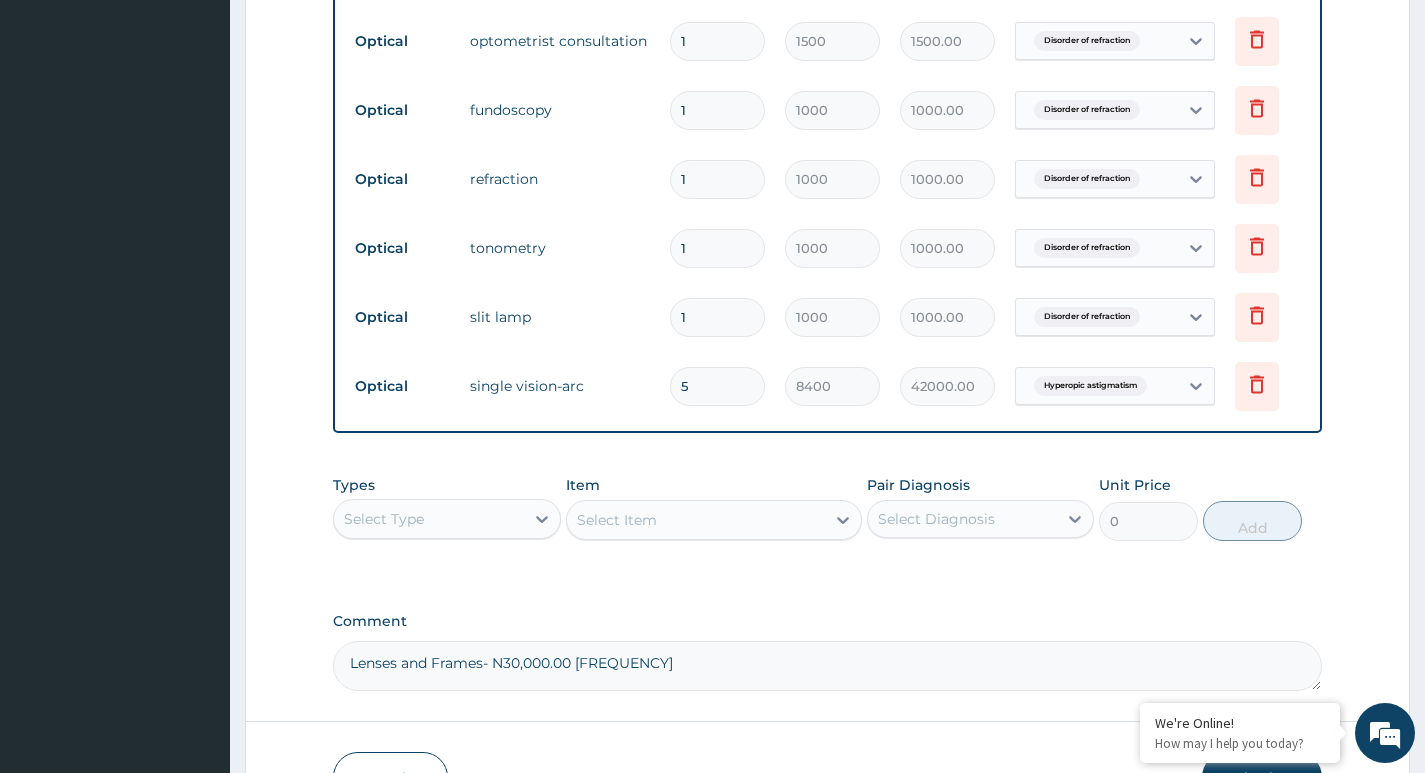 paste on "kindly make the necessary deductions" 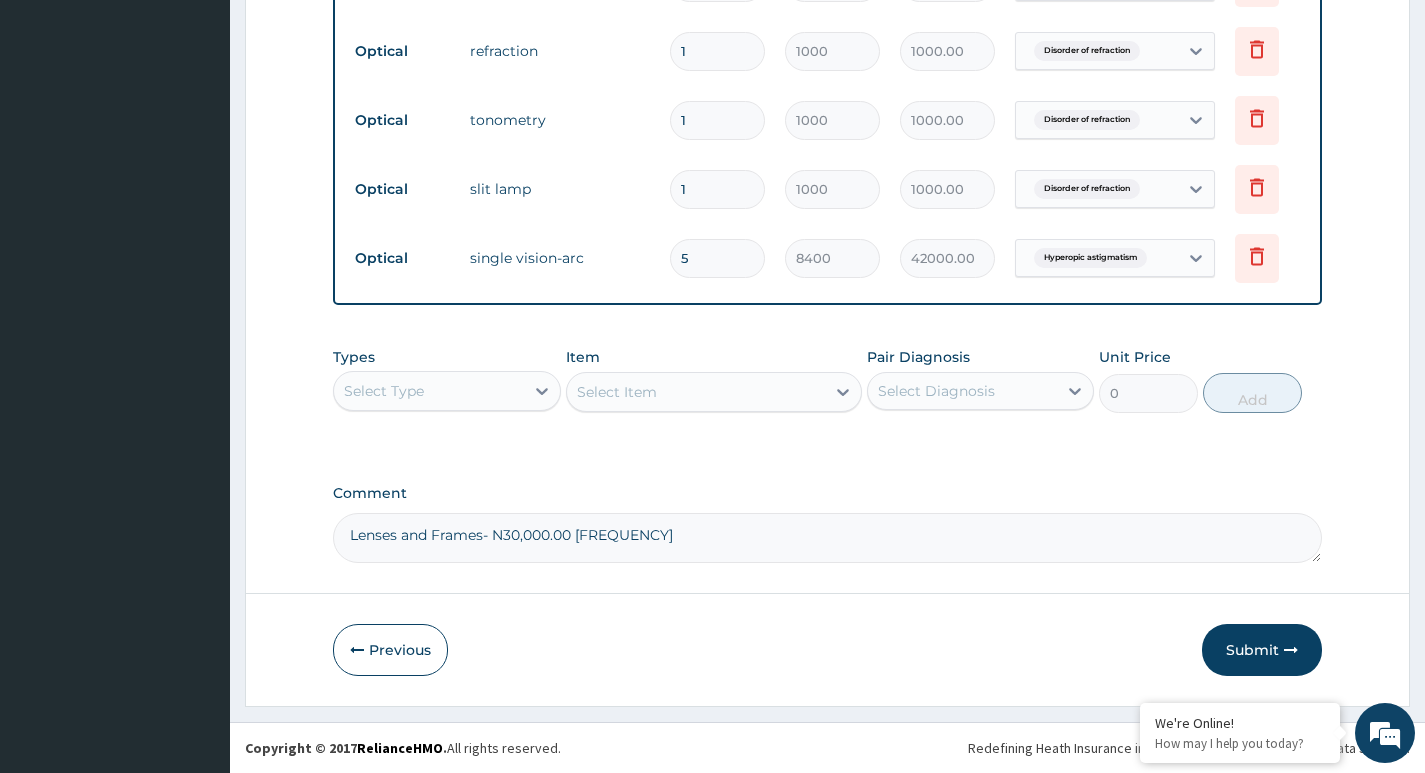 scroll, scrollTop: 1072, scrollLeft: 0, axis: vertical 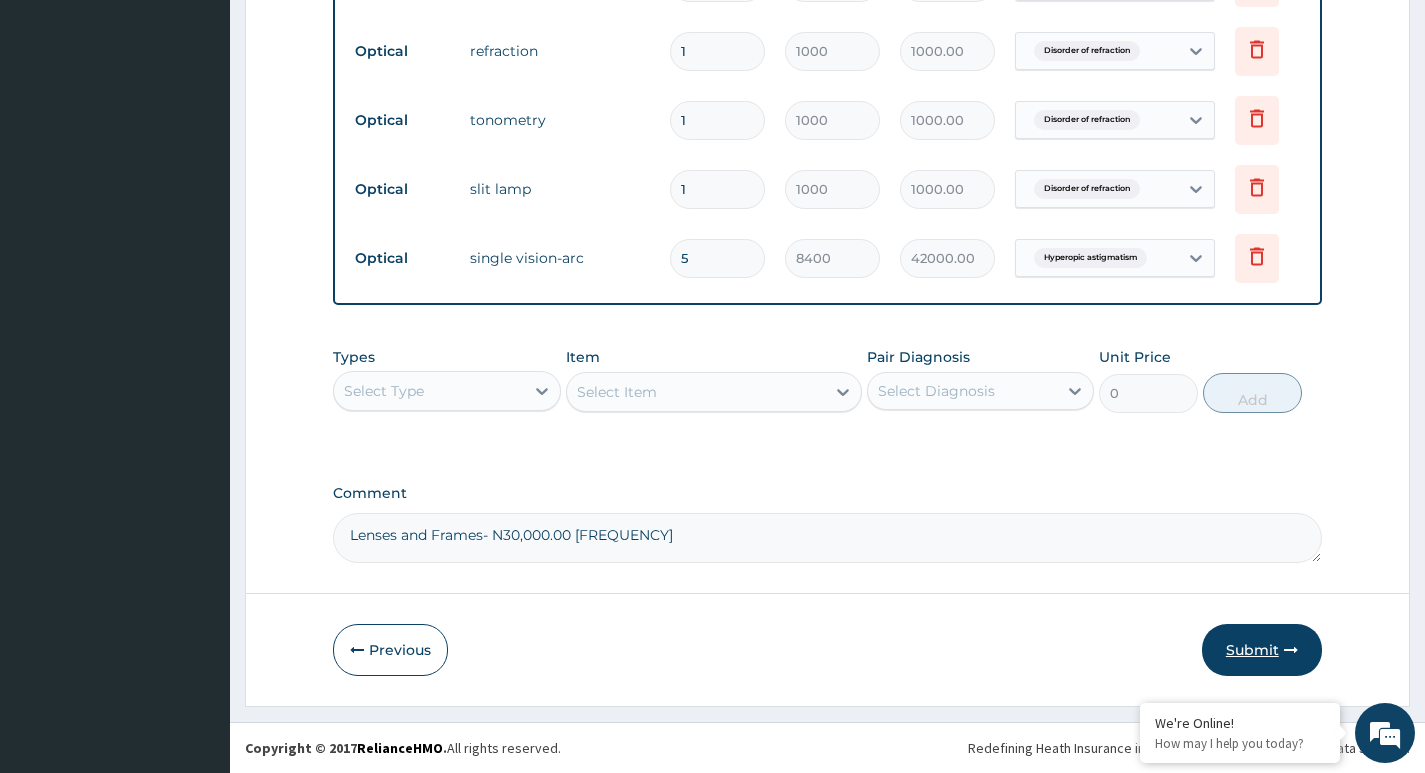 type on "Lenses and Frames- N30,000.00 Biennially kindly make the necessary deductions" 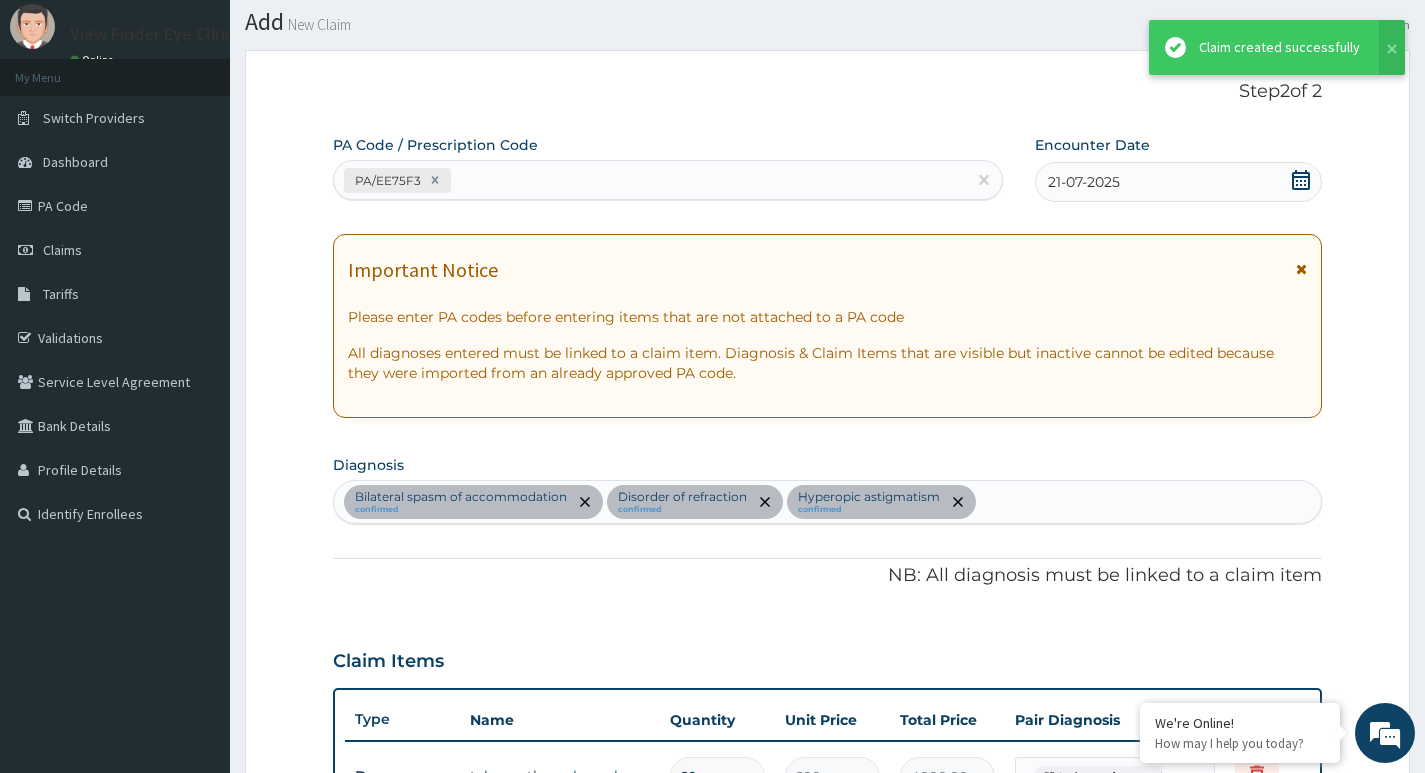 scroll, scrollTop: 1072, scrollLeft: 0, axis: vertical 